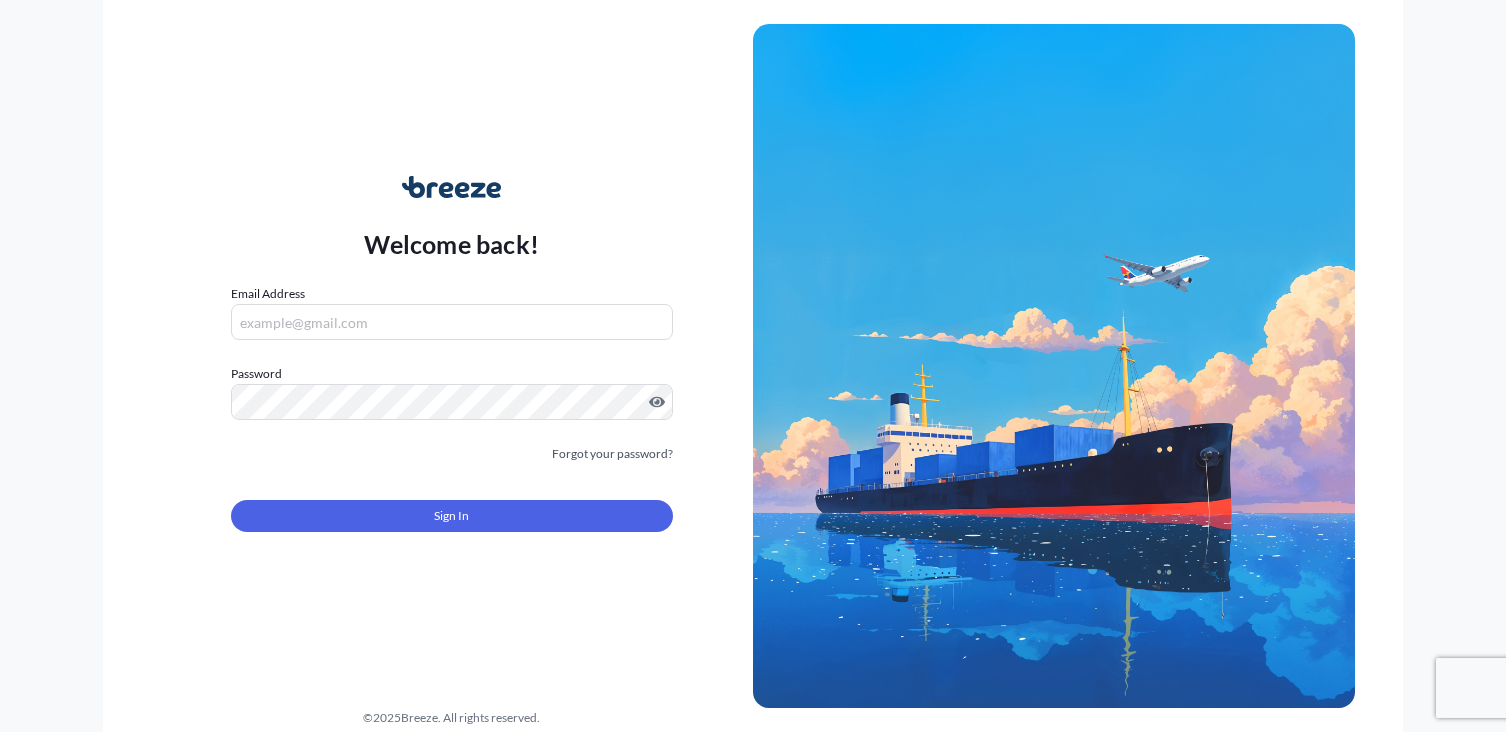 scroll, scrollTop: 0, scrollLeft: 0, axis: both 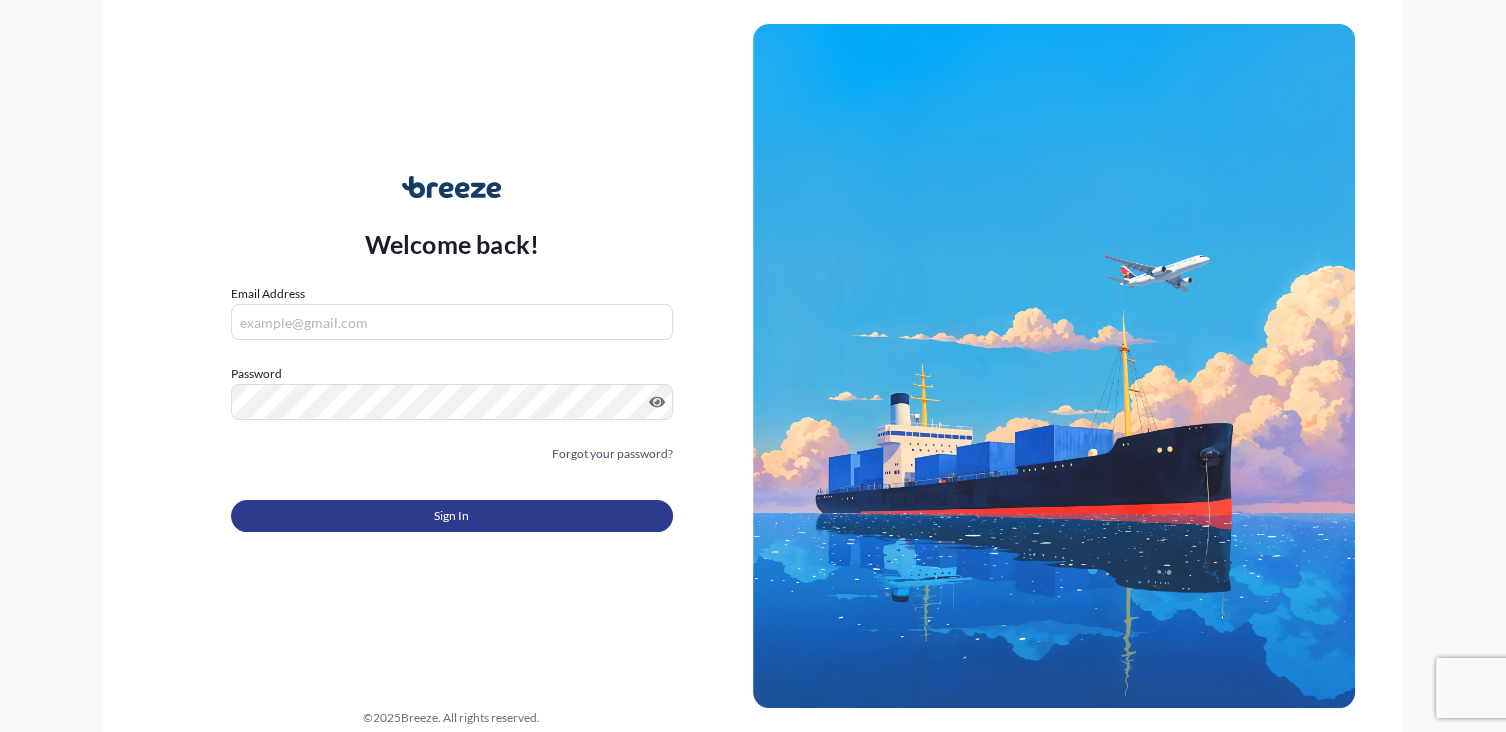 type on "[EMAIL]" 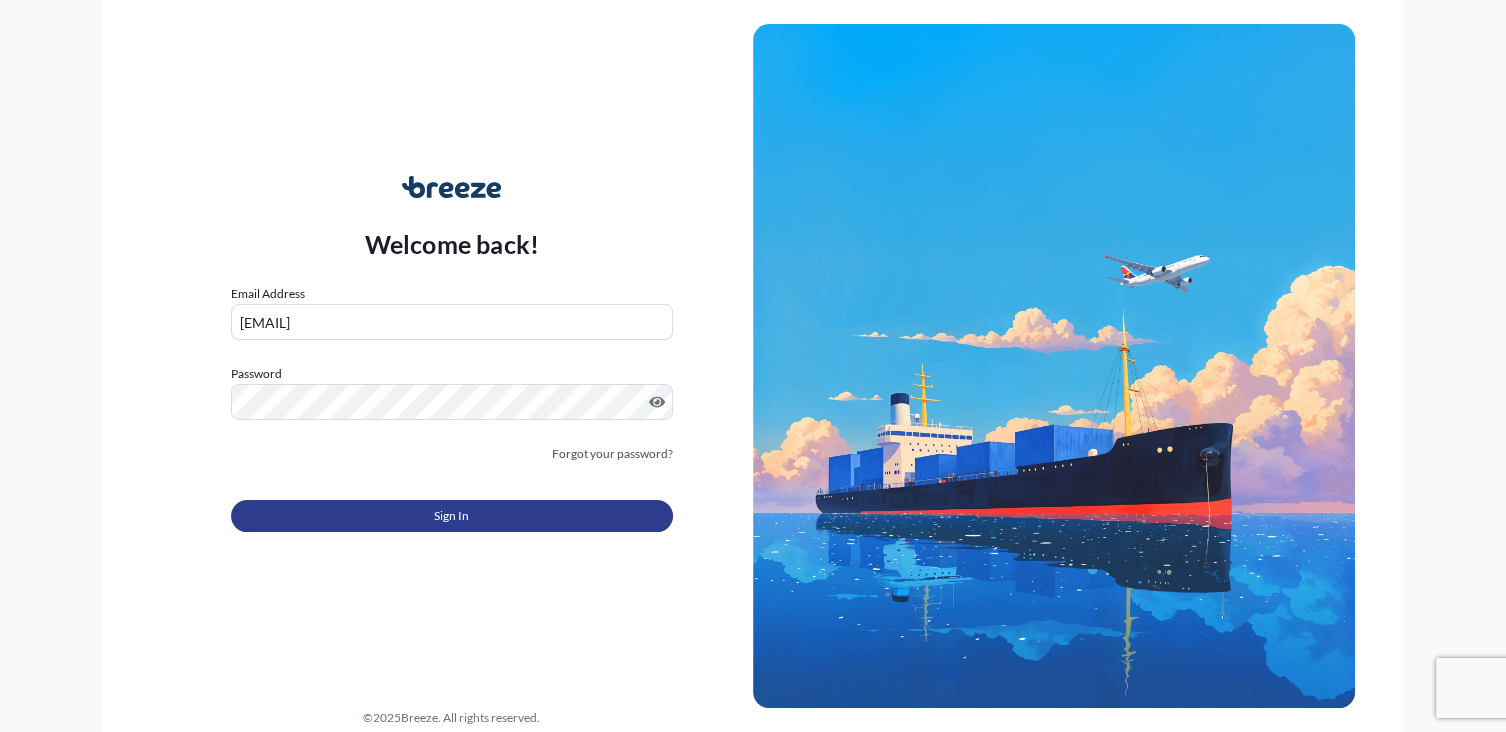 click on "Sign In" at bounding box center (452, 516) 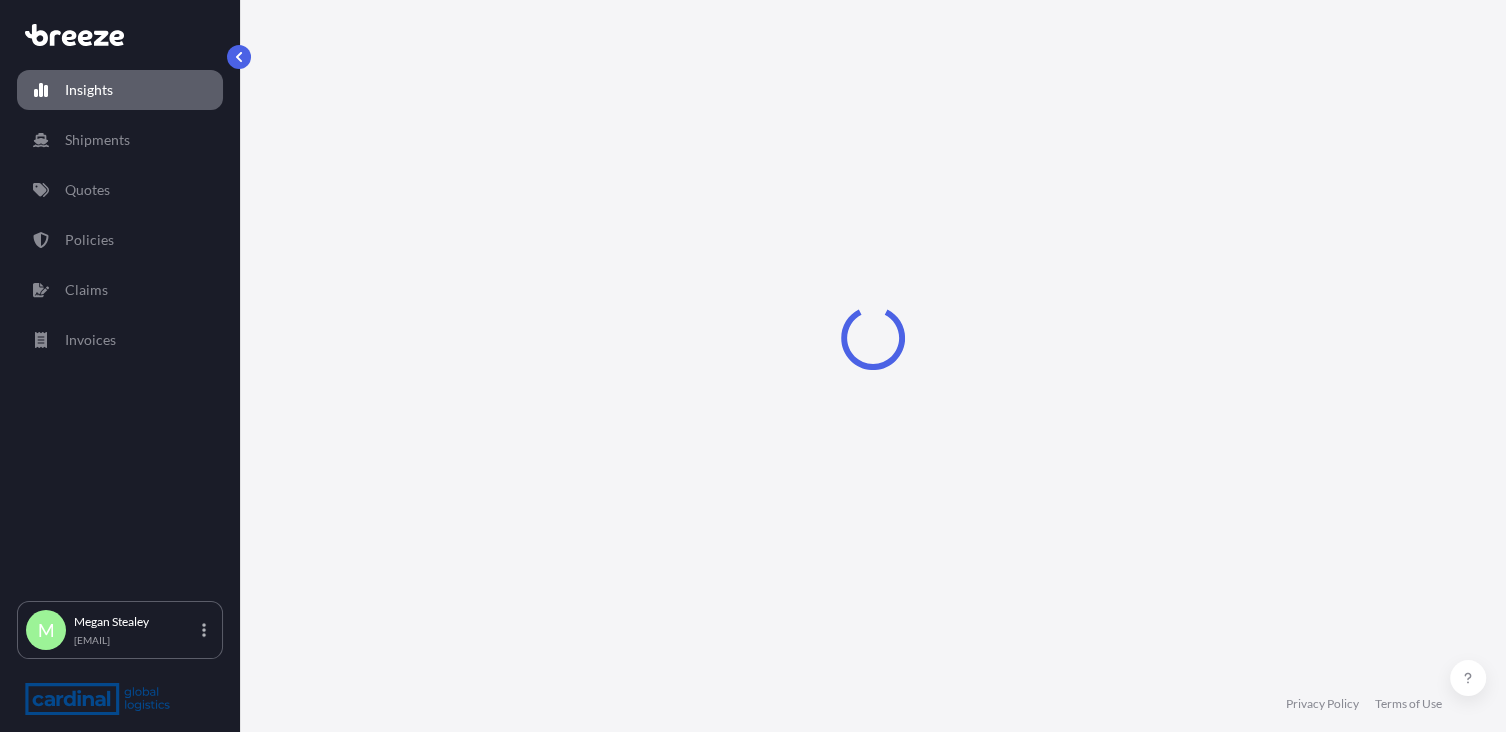 select on "2025" 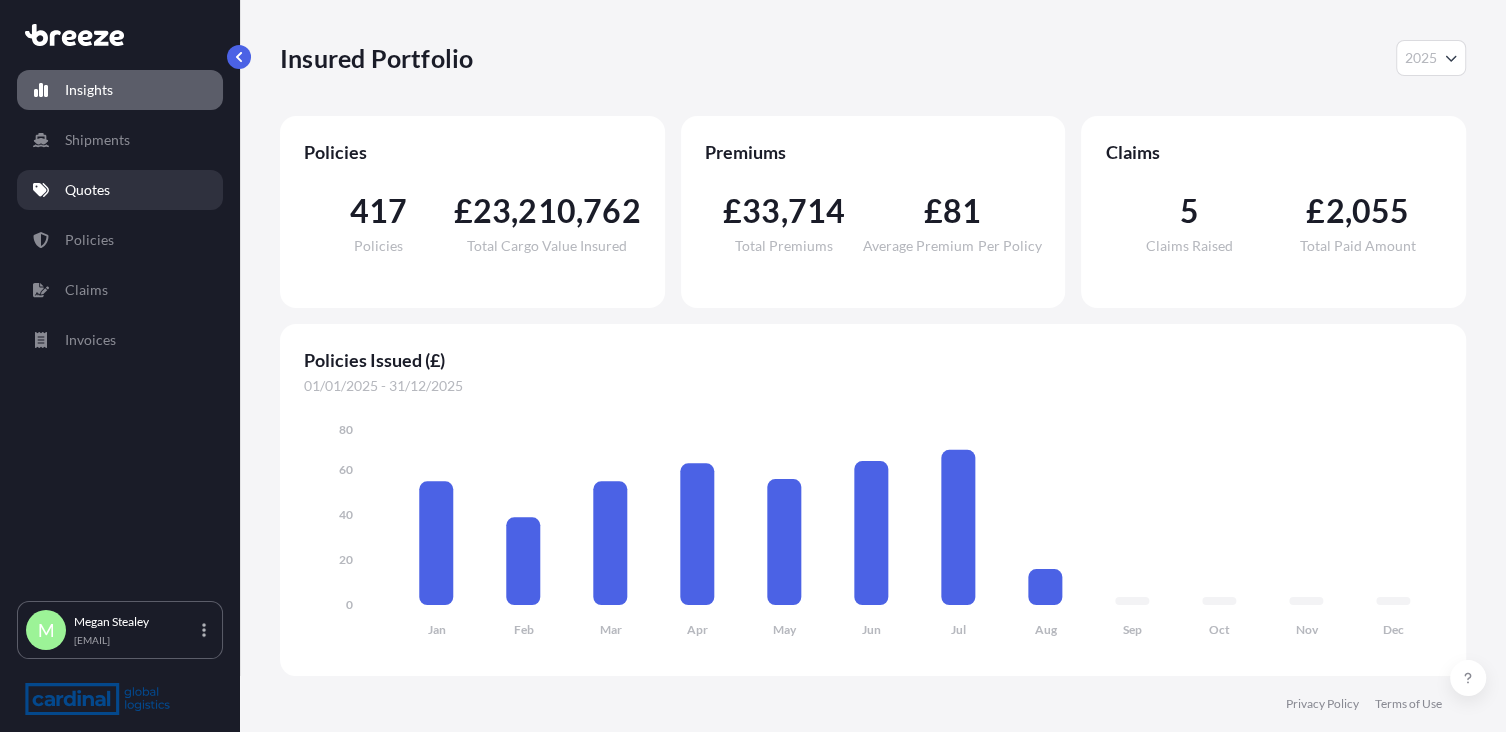 click on "Quotes" at bounding box center [87, 190] 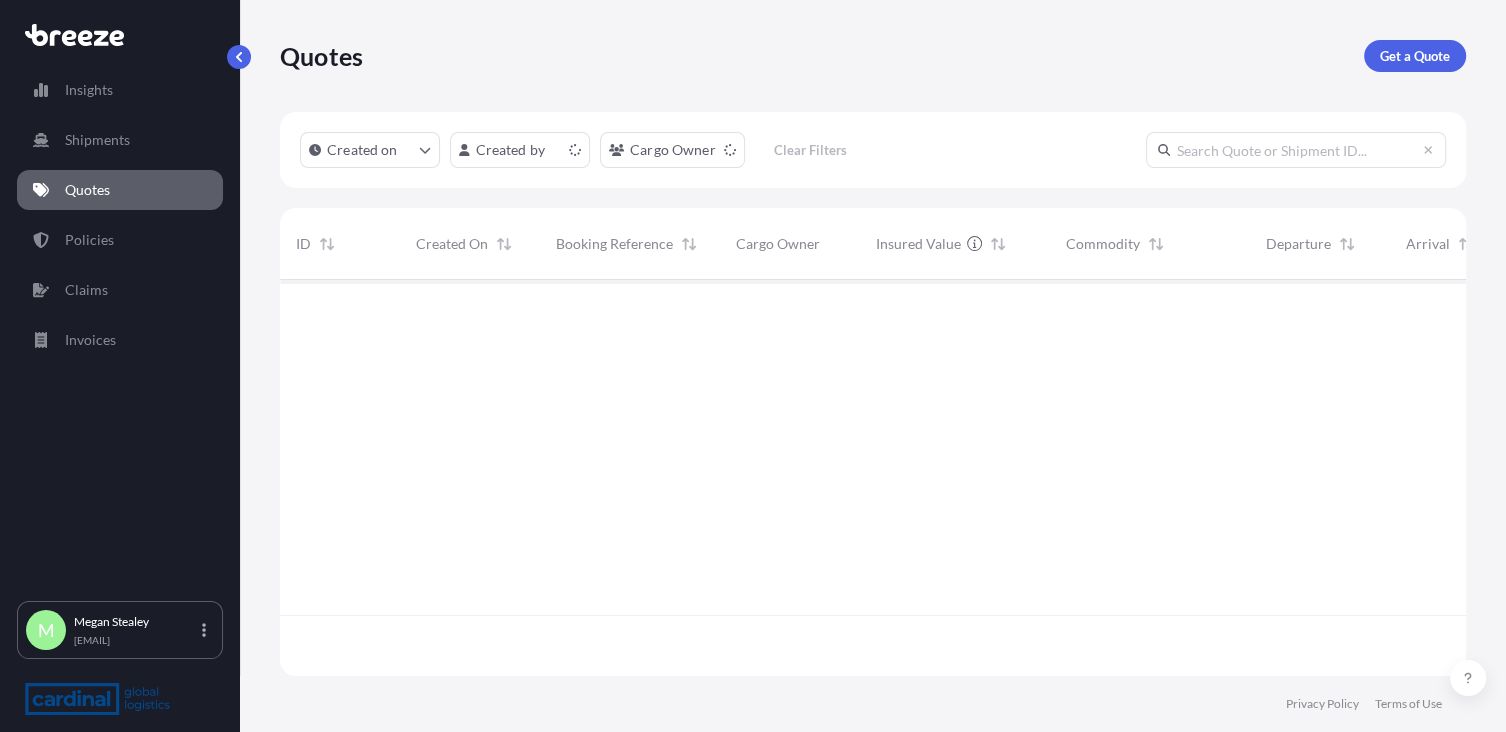 scroll, scrollTop: 15, scrollLeft: 15, axis: both 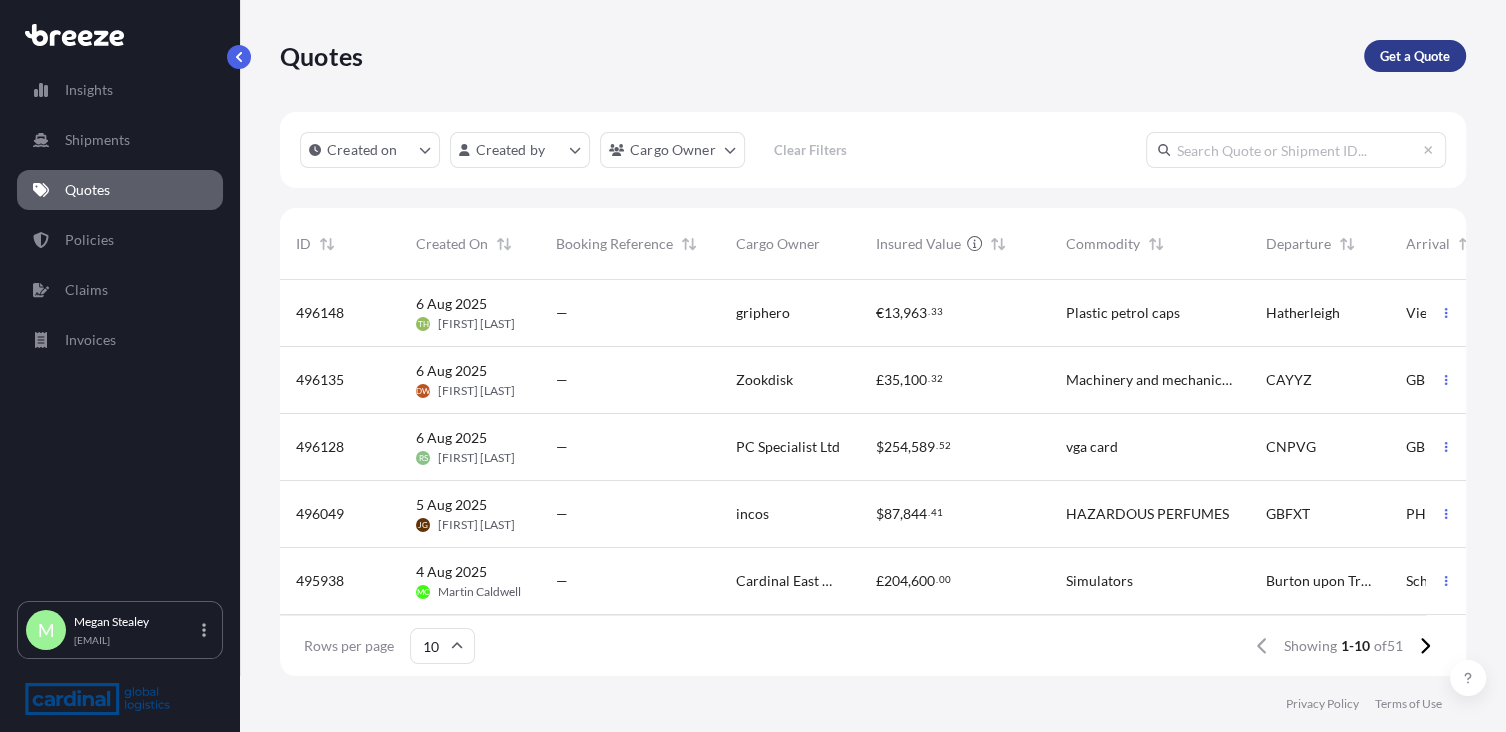 click on "Get a Quote" at bounding box center [1415, 56] 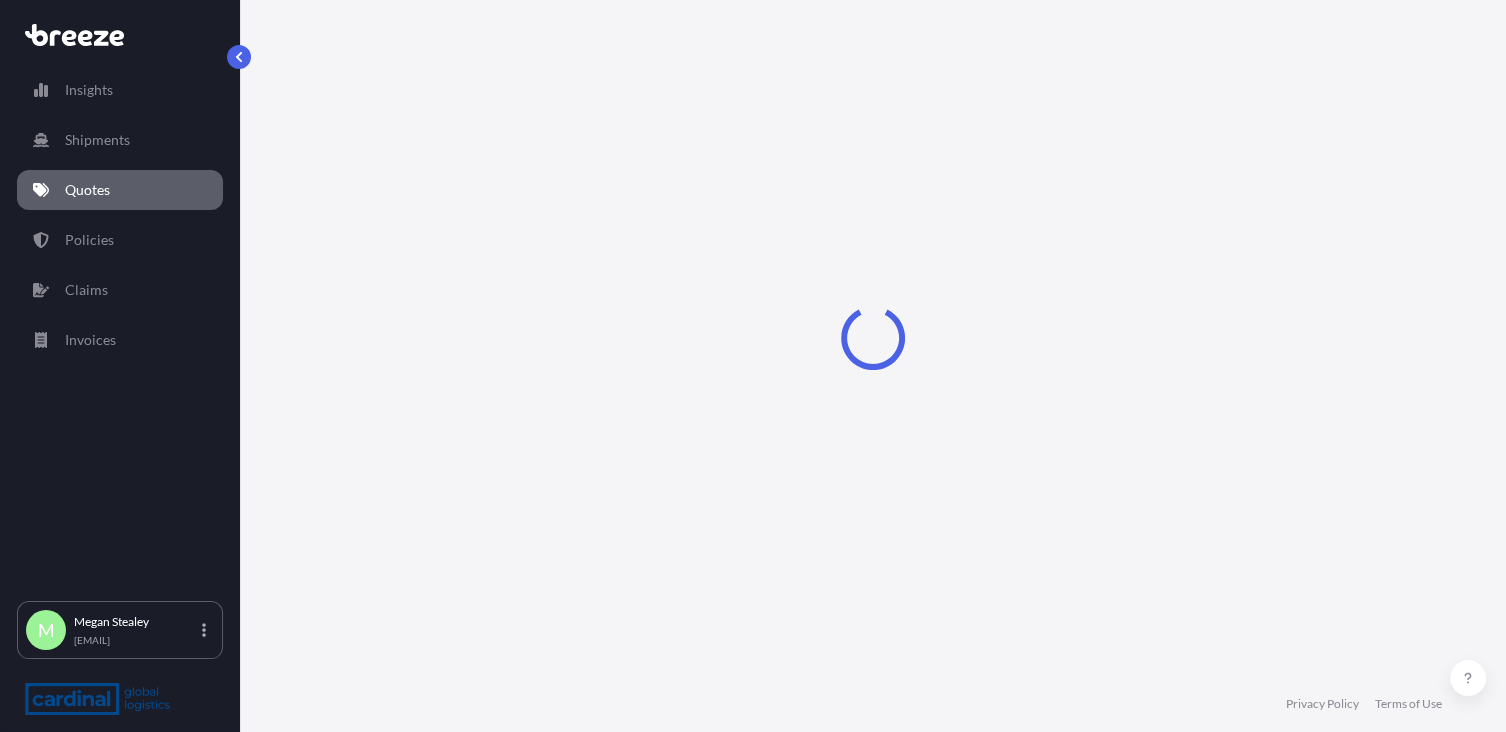 select on "Sea" 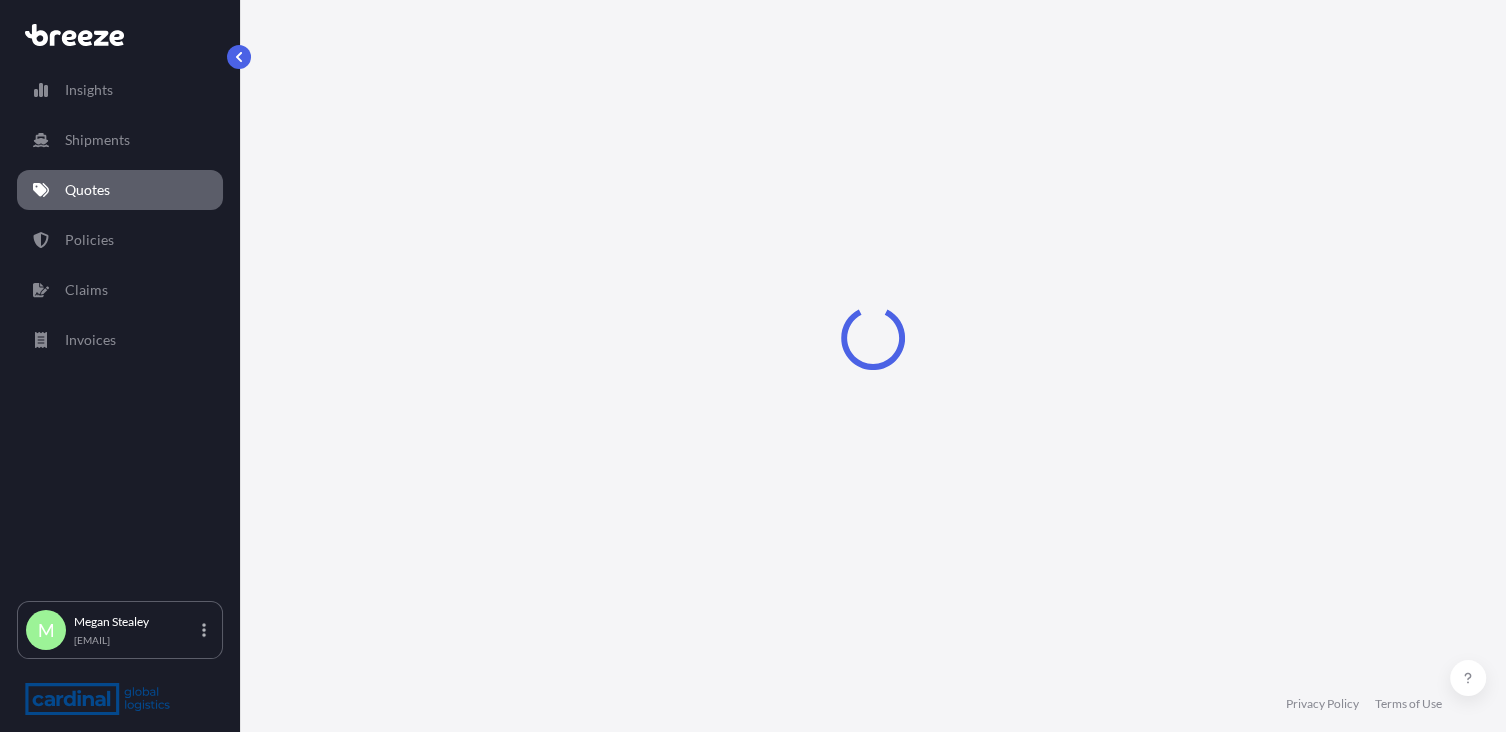 select on "1" 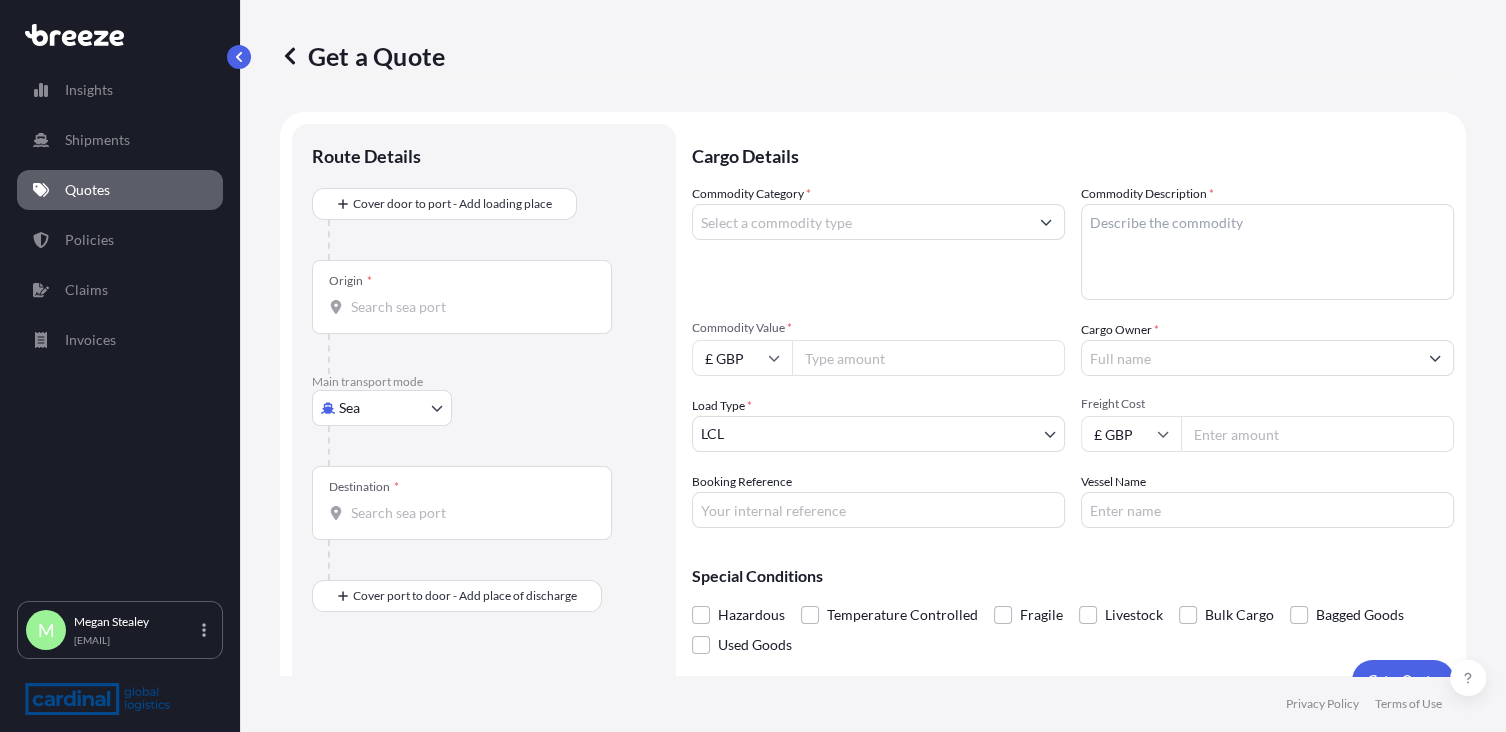 scroll, scrollTop: 32, scrollLeft: 0, axis: vertical 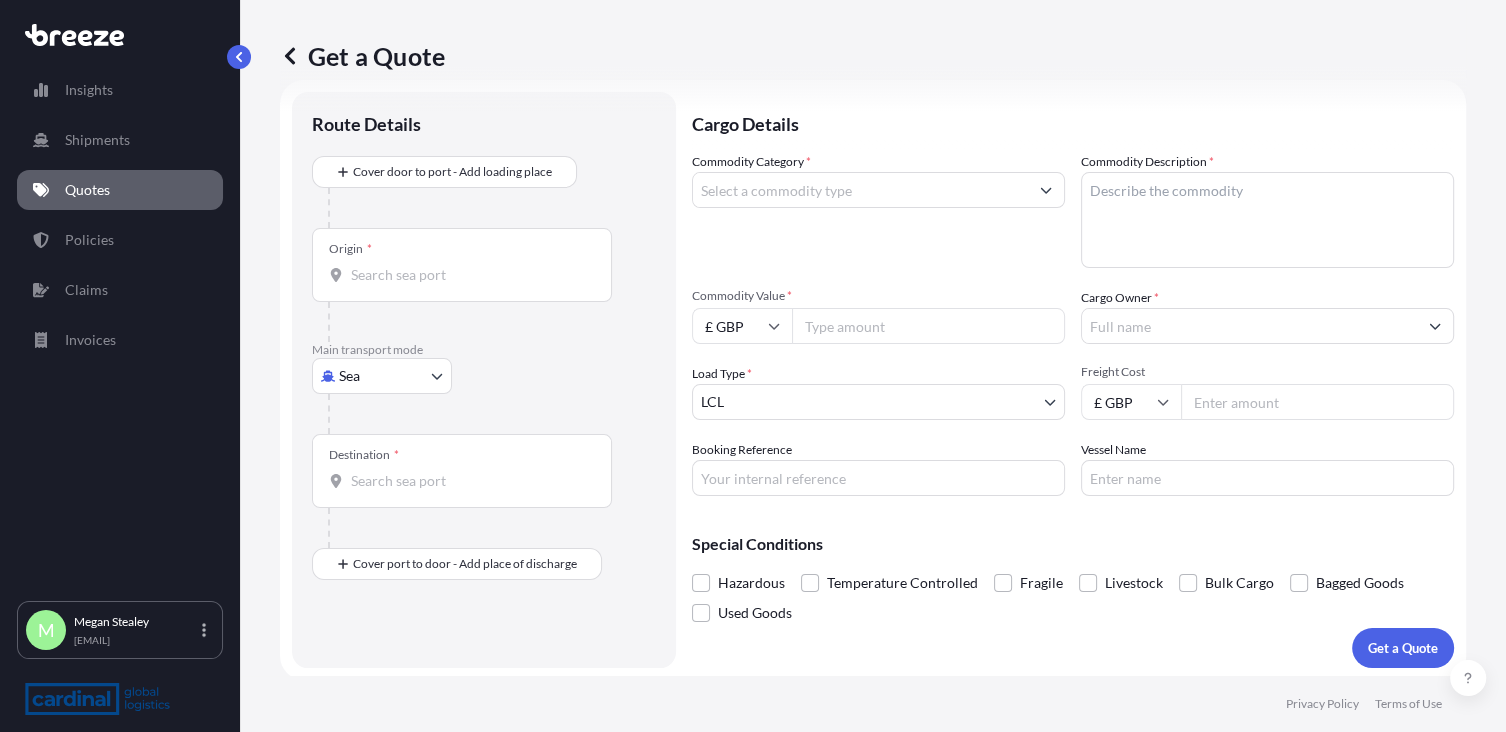 click on "[BUSINESS_NAME] [FIRST]   [LAST] [EMAIL] Get a Quote Route Details   Cover door to port - Add loading place Place of loading Road Road Rail Origin * Main transport mode Sea Sea Air Road Rail Destination * Cover port to door - Add place of discharge Road Road Rail Place of Discharge Cargo Details Commodity Category * Commodity Description * Commodity Value   * £ GBP Cargo Owner * Load Type * LCL LCL FCL Freight Cost   £ GBP Booking Reference Vessel Name Special Conditions Hazardous Temperature Controlled Fragile Livestock Bulk Cargo Bagged Goods Used Goods Get a Quote Privacy Policy Terms of Use
0" at bounding box center [753, 366] 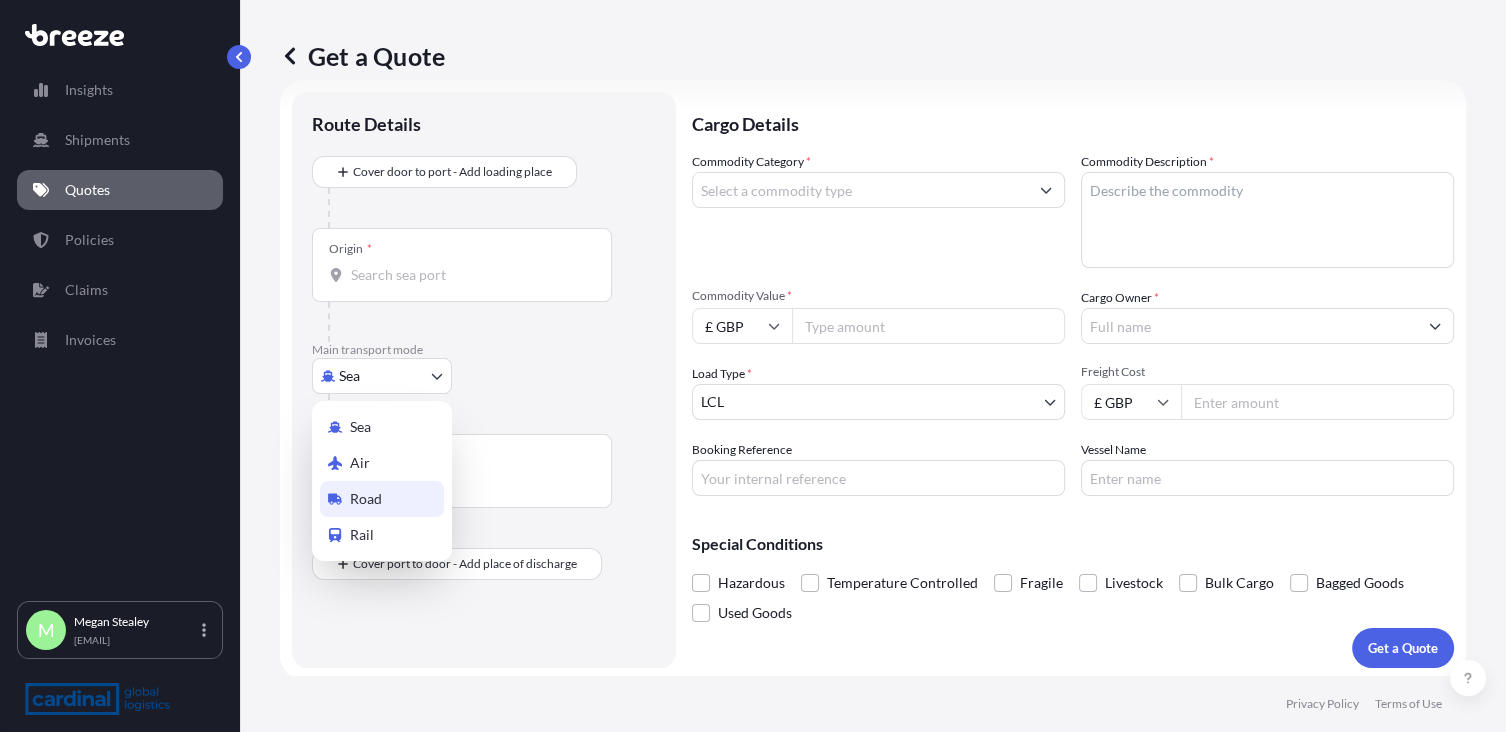 click on "Road" at bounding box center [382, 499] 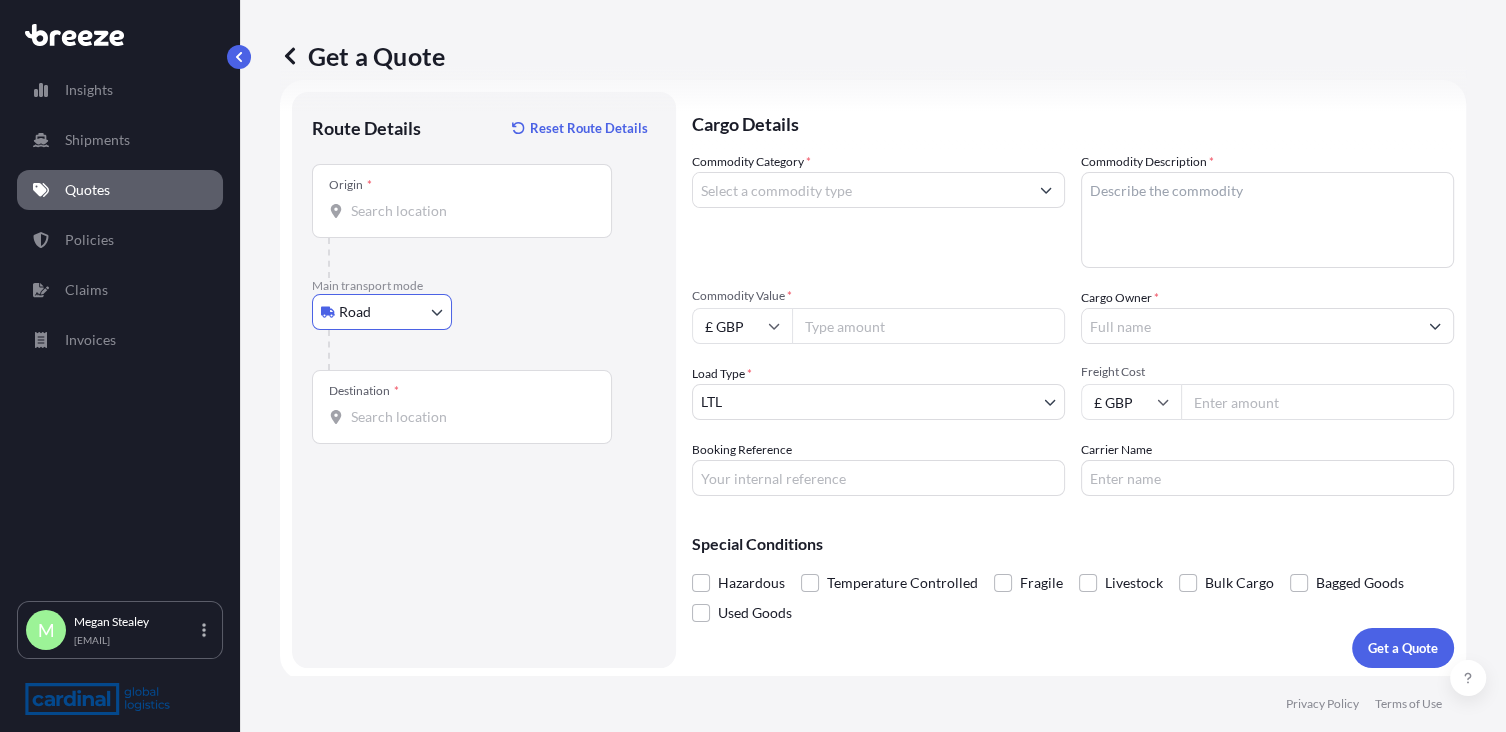 click on "Origin *" at bounding box center (469, 211) 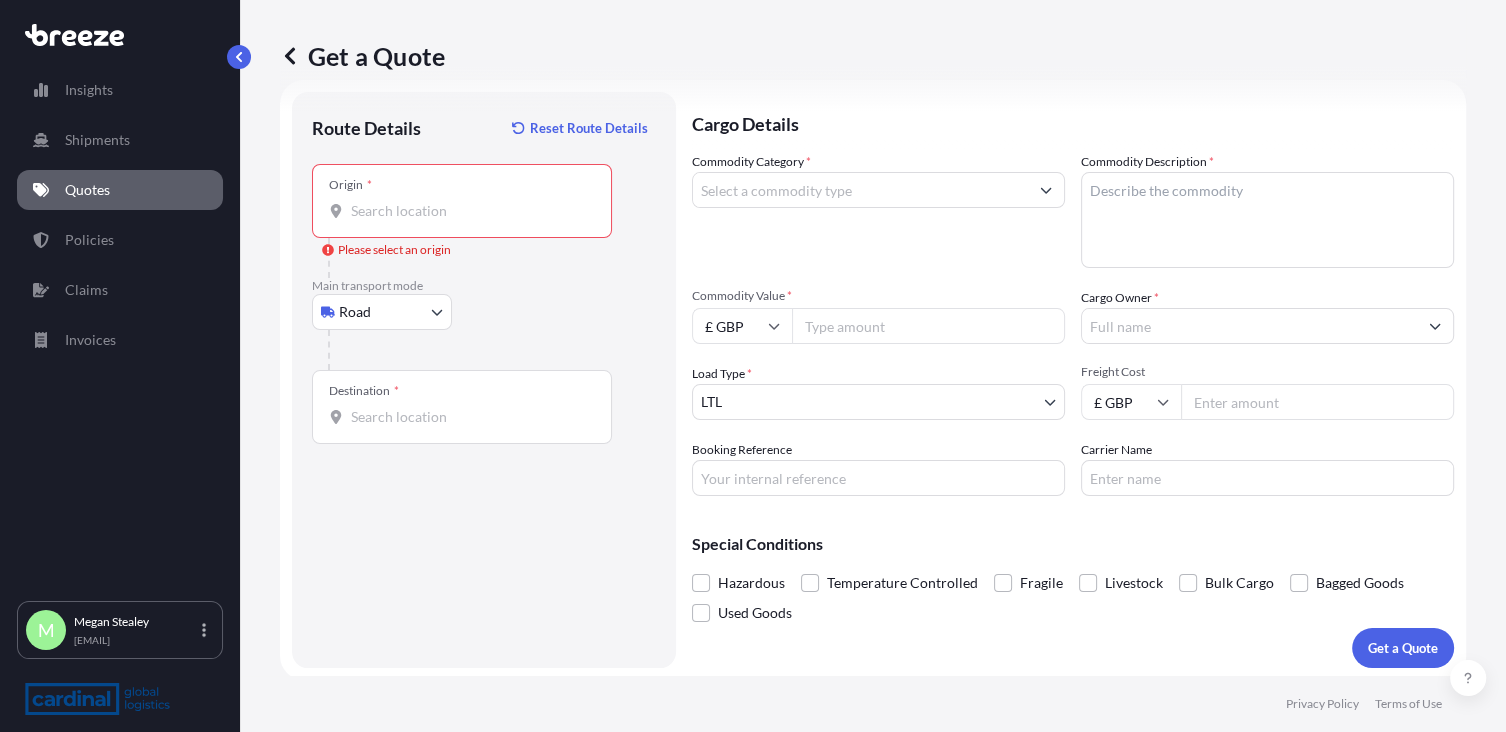 drag, startPoint x: 356, startPoint y: 222, endPoint x: 374, endPoint y: 204, distance: 25.455845 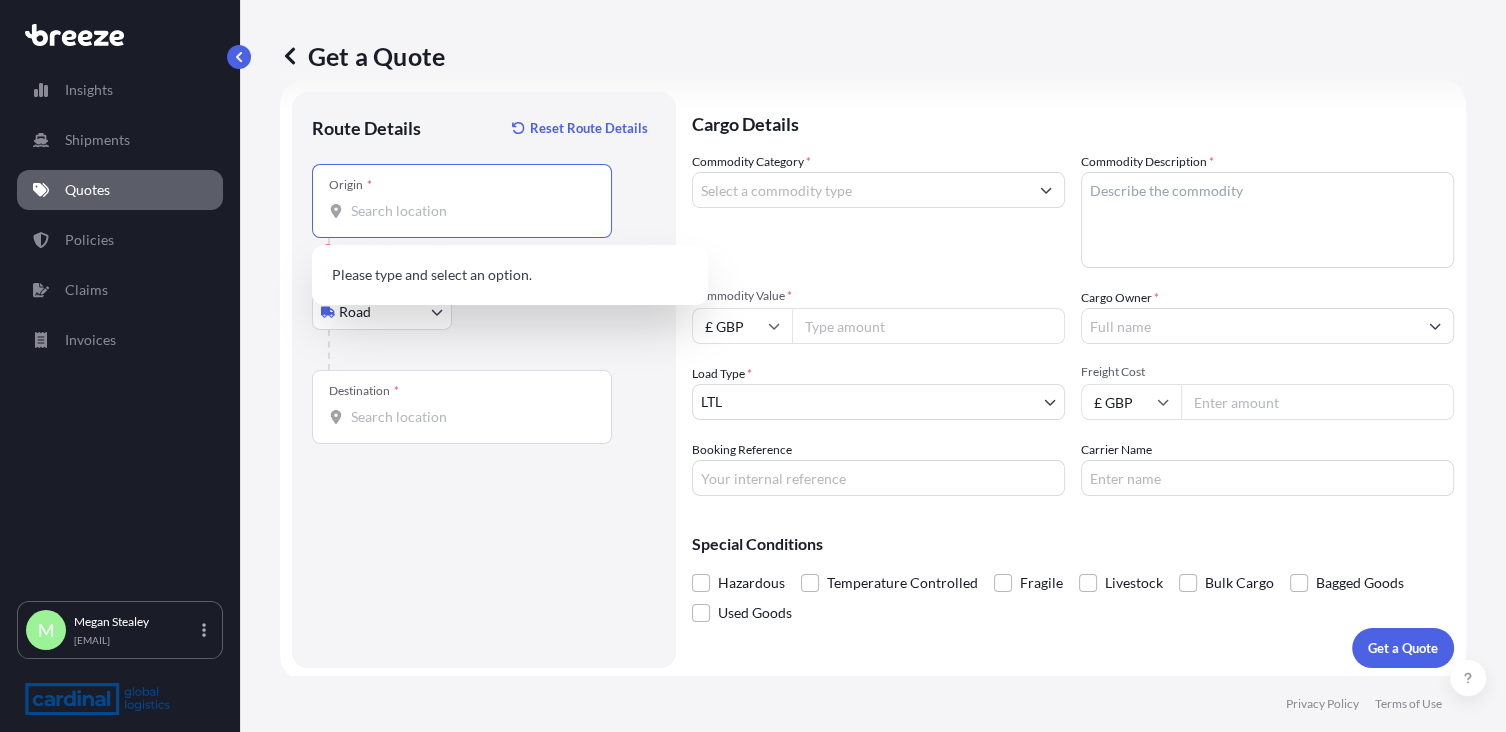 click on "Origin * Please select an origin" at bounding box center (469, 211) 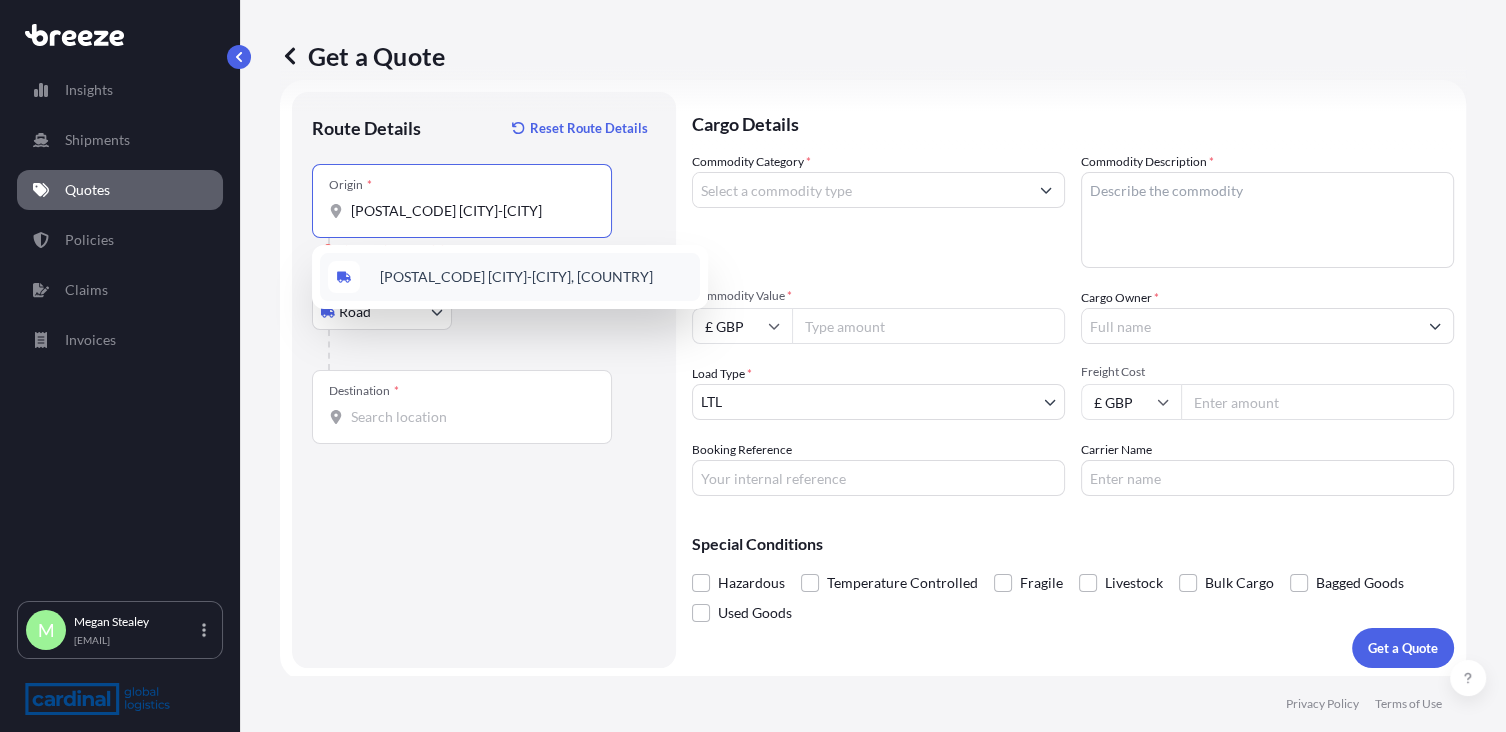 click on "[POSTAL_CODE] [CITY]-[CITY], [COUNTRY]" at bounding box center [516, 277] 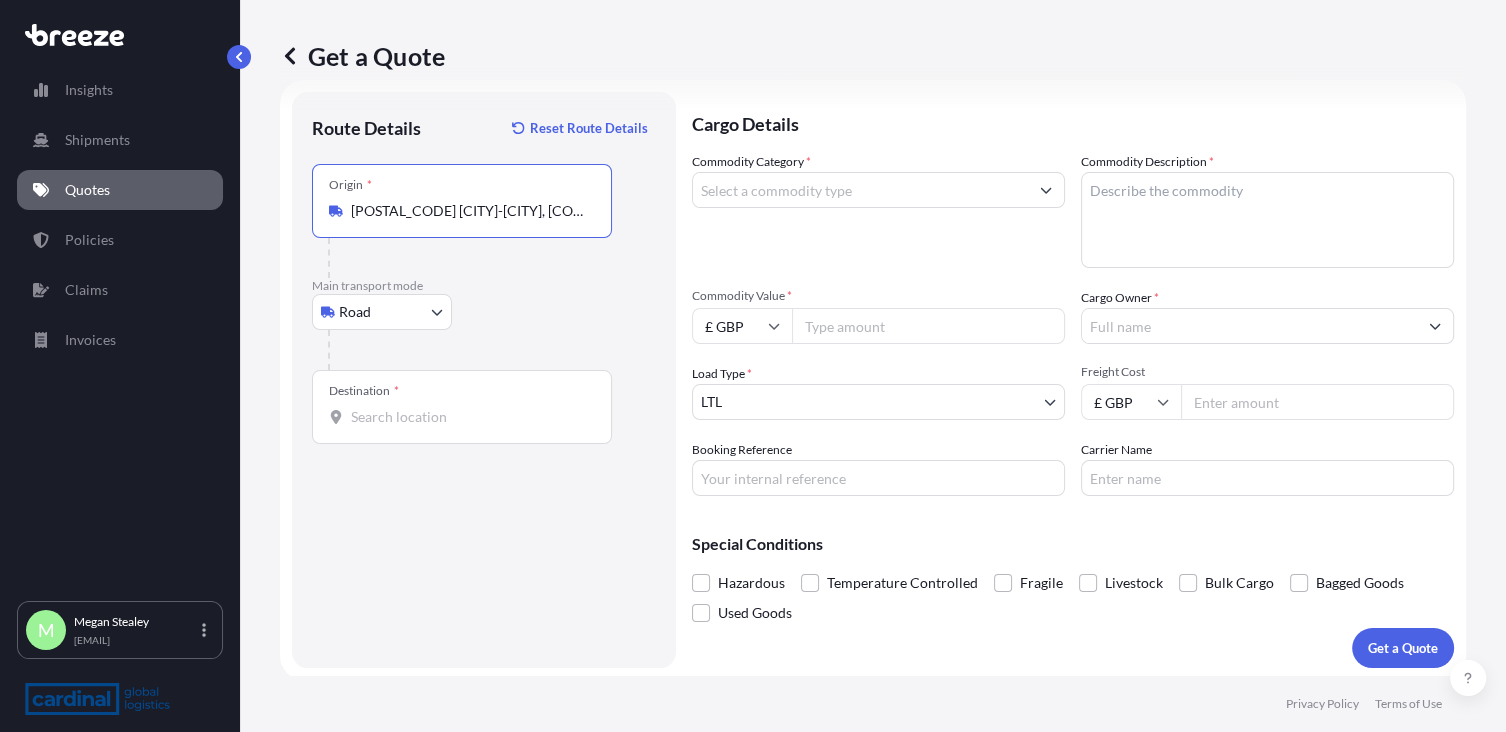 type on "[POSTAL_CODE] [CITY]-[CITY], [COUNTRY]" 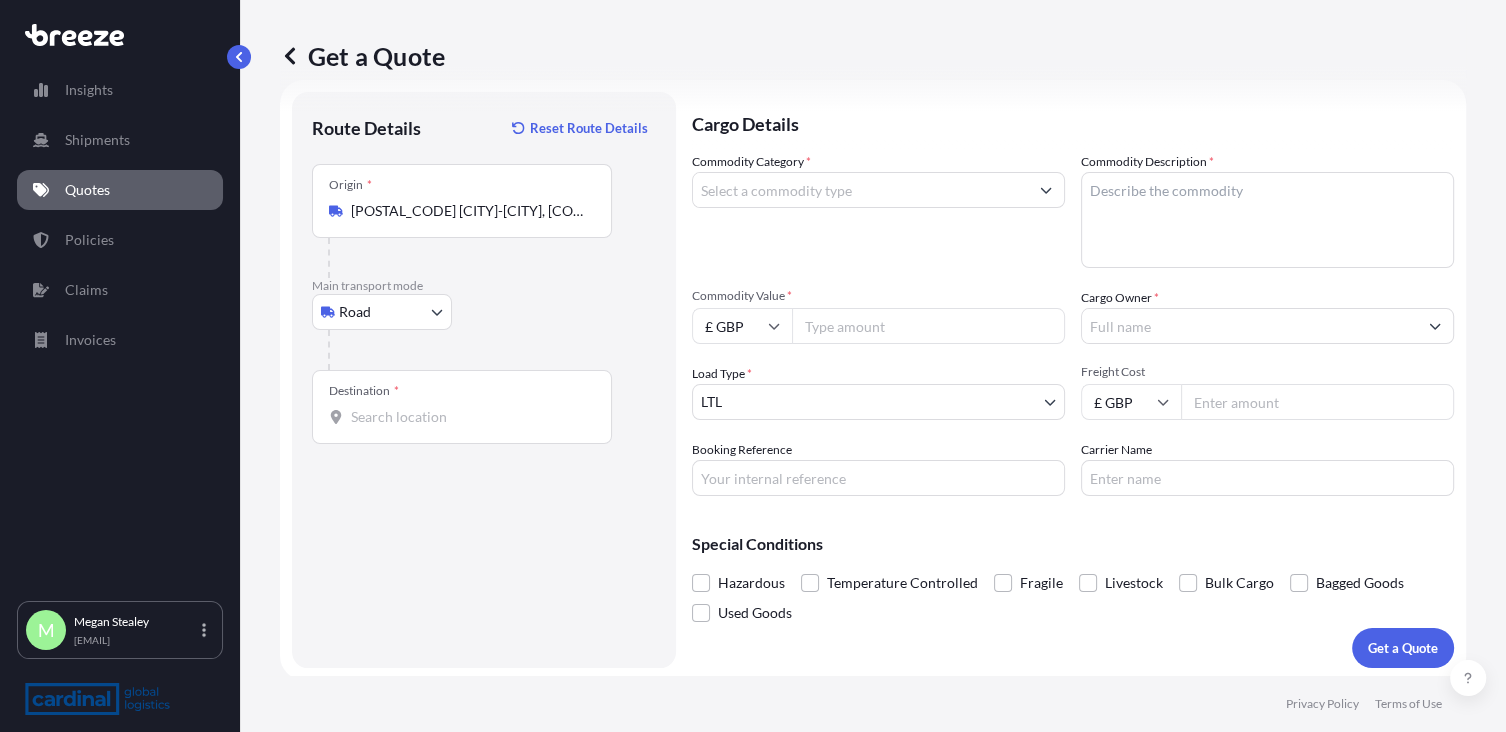 click on "Destination *" at bounding box center [462, 407] 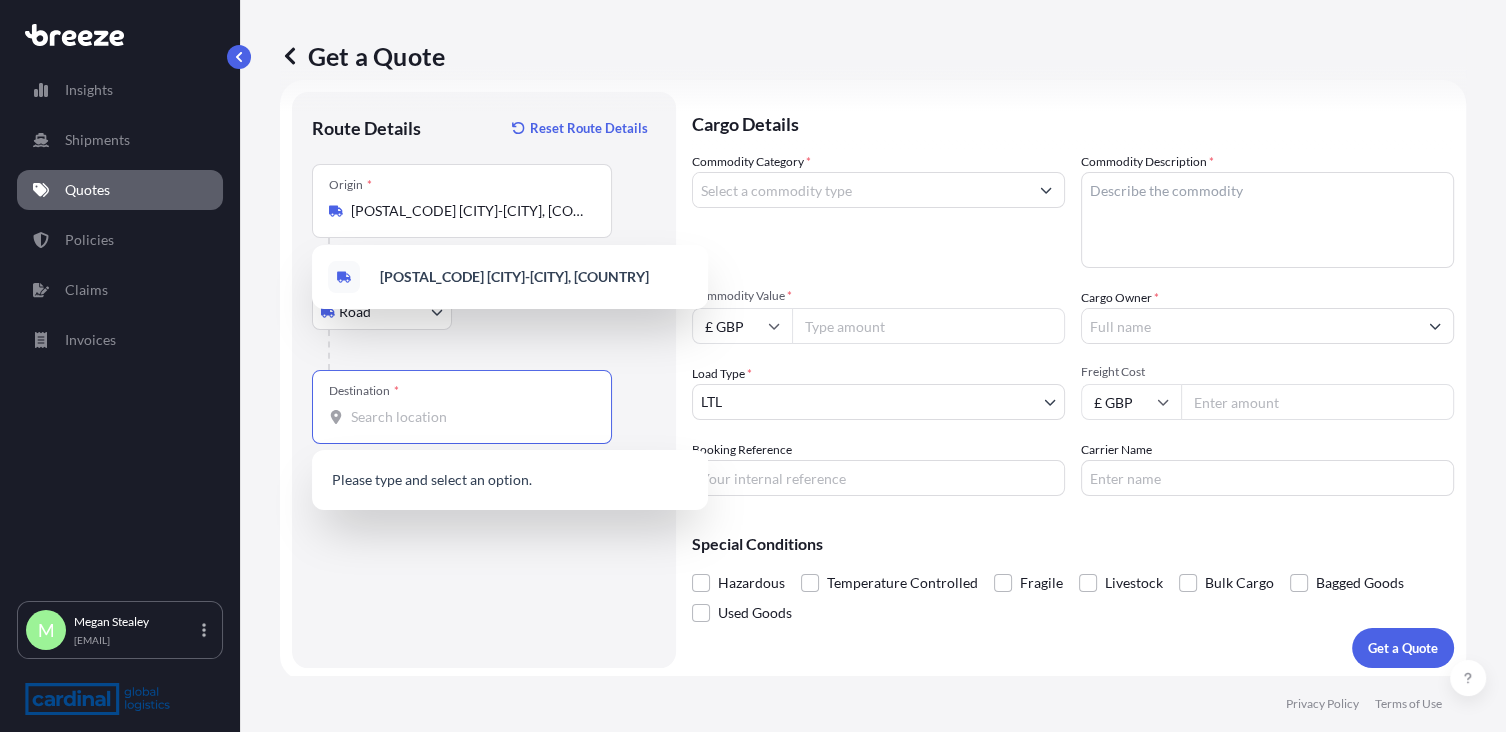 paste on "HG3 2LE" 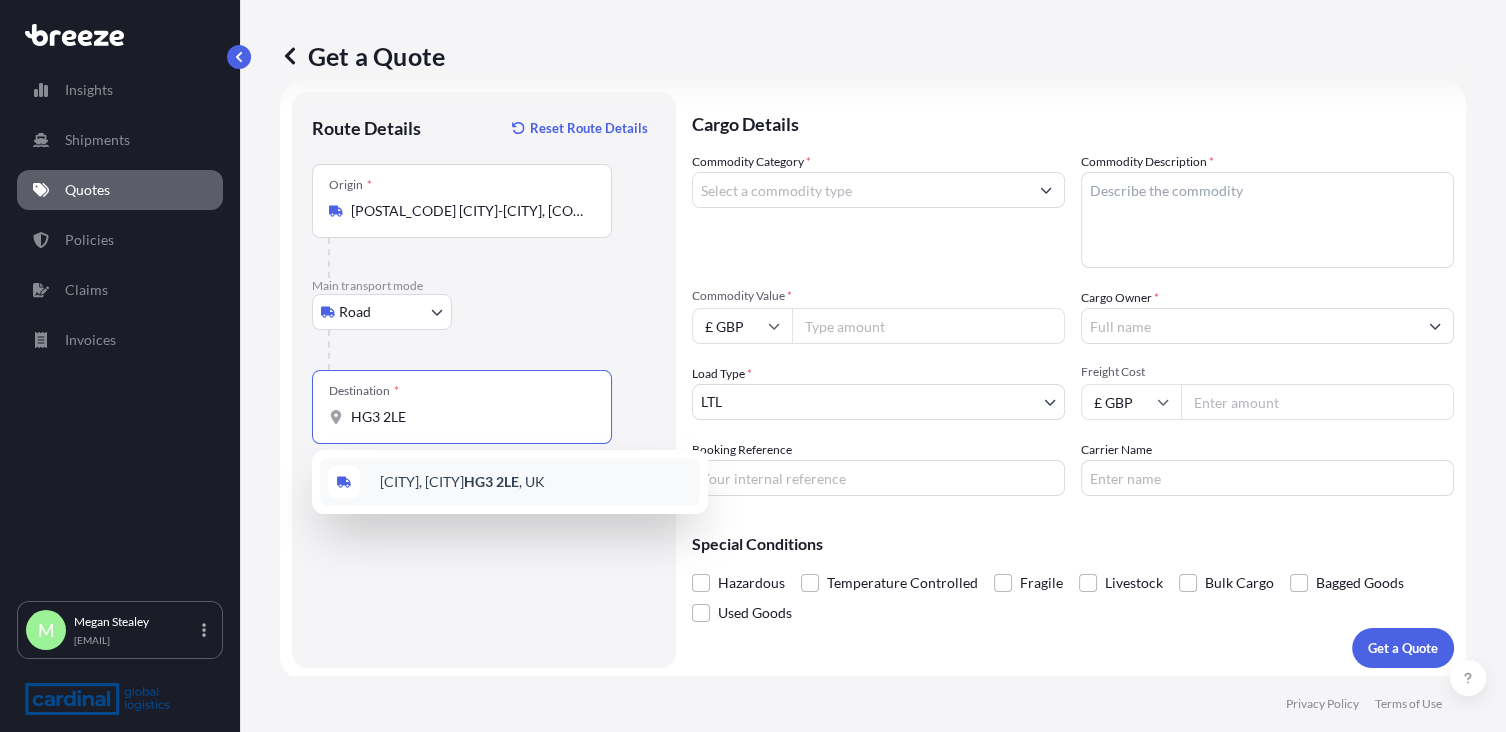 click on "[CITY], [CITY]  [POSTAL_CODE] , [COUNTRY]" at bounding box center [462, 482] 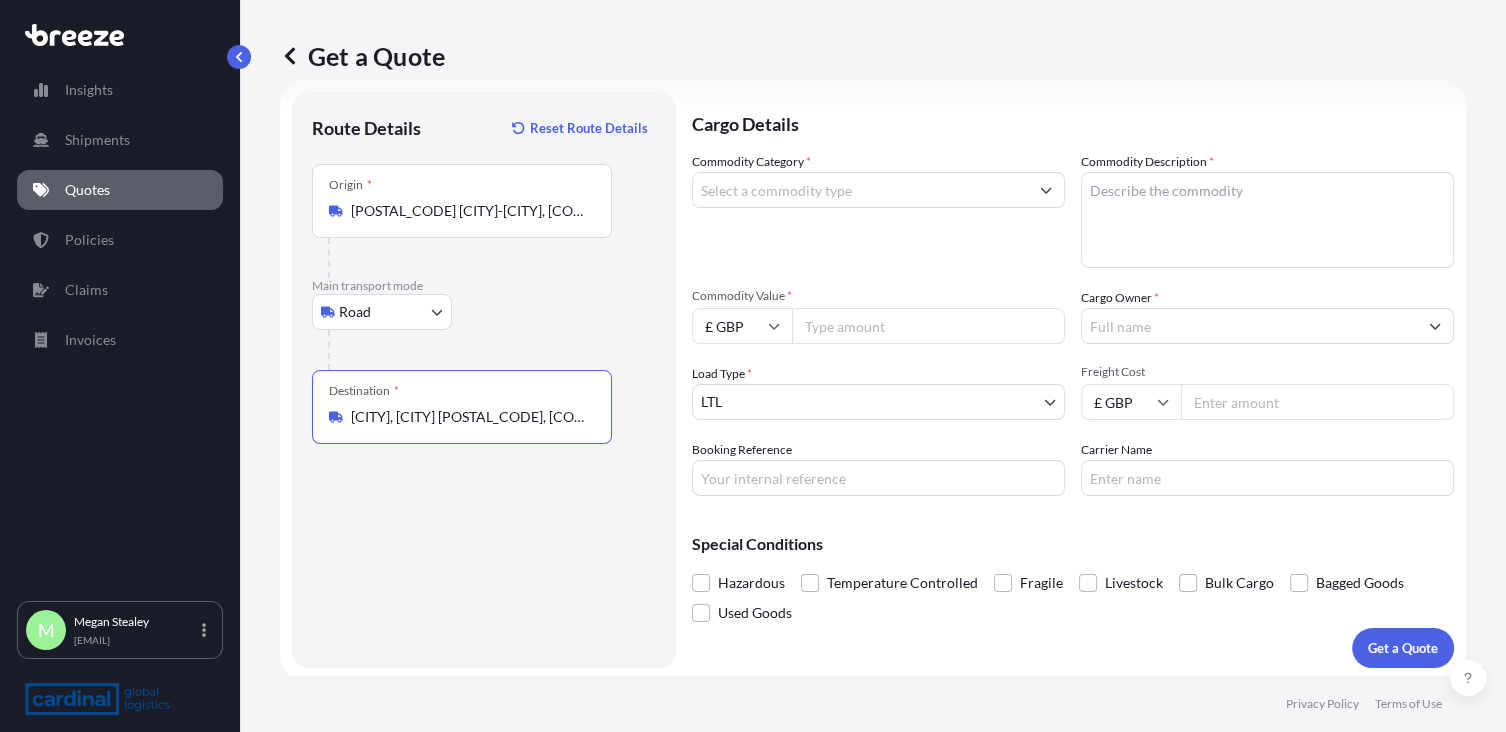 type on "[CITY], [CITY] [POSTAL_CODE], [COUNTRY]" 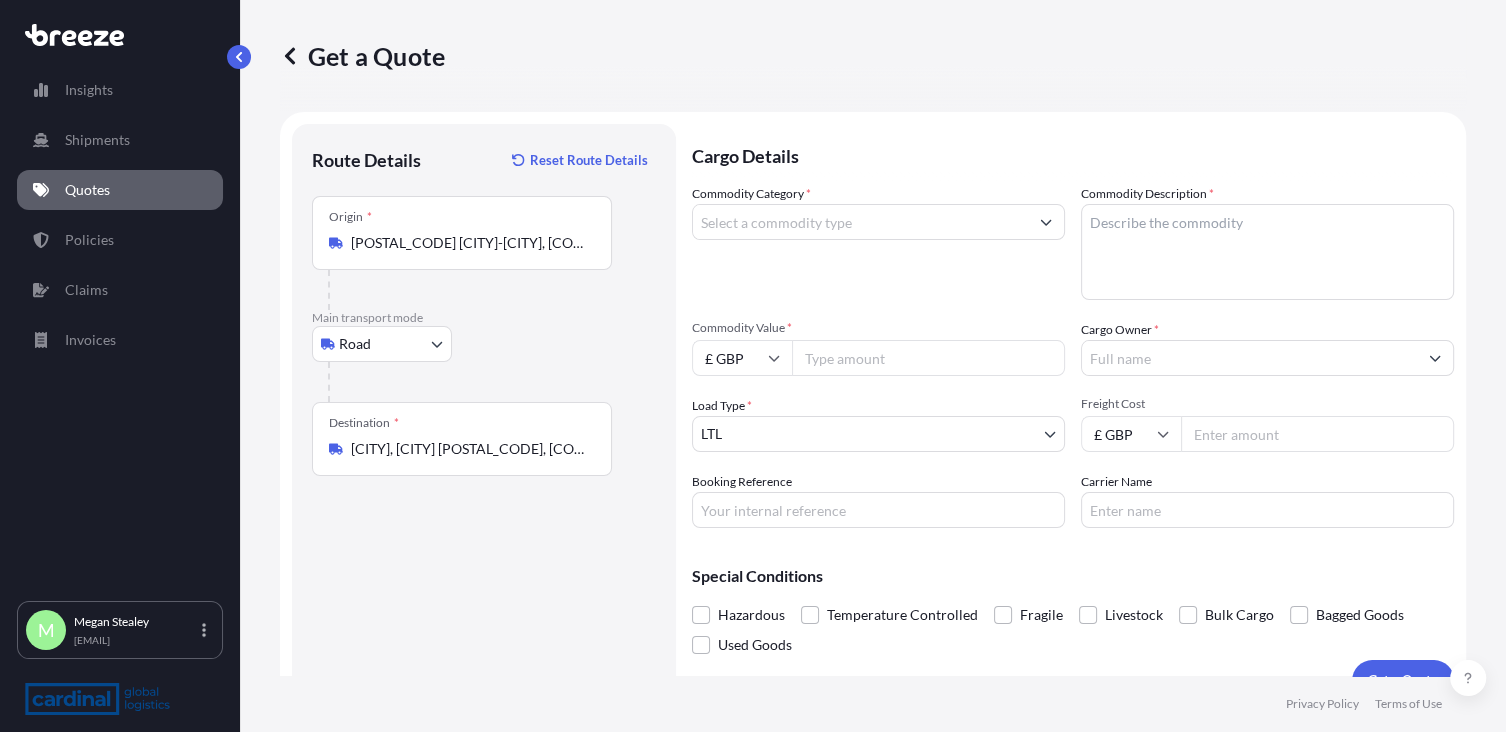 scroll, scrollTop: 36, scrollLeft: 0, axis: vertical 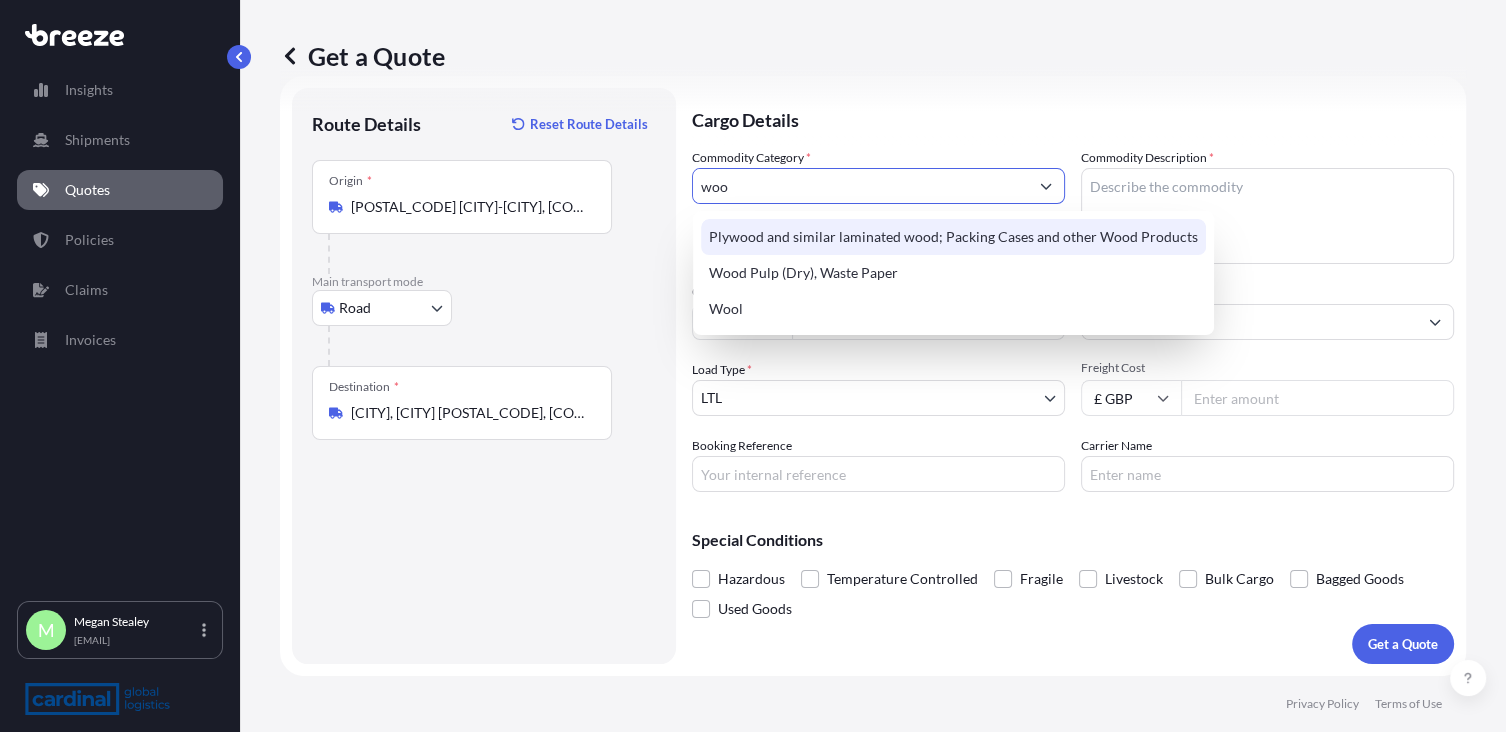 click on "Plywood and similar laminated wood; Packing Cases and other Wood Products" at bounding box center [953, 237] 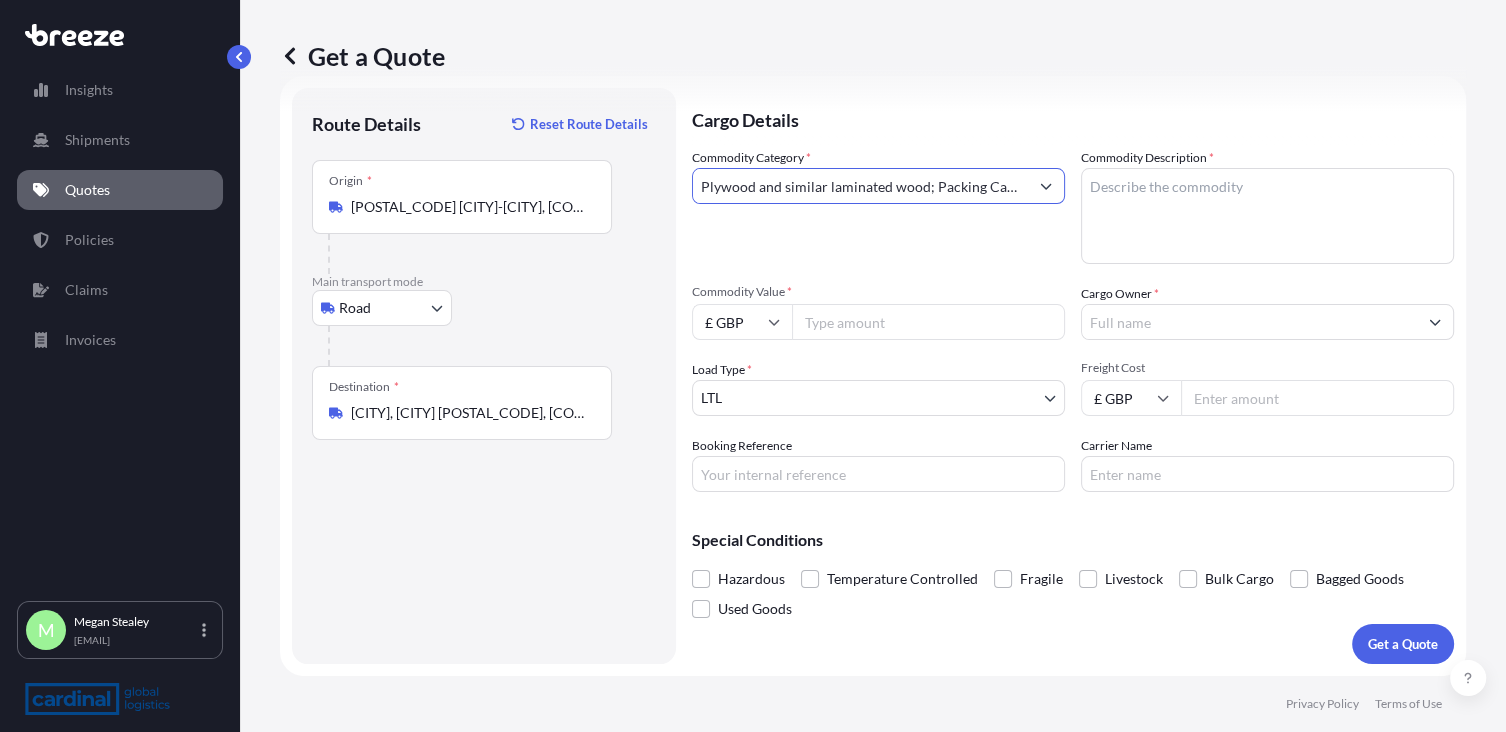 type on "Plywood and similar laminated wood; Packing Cases and other Wood Products" 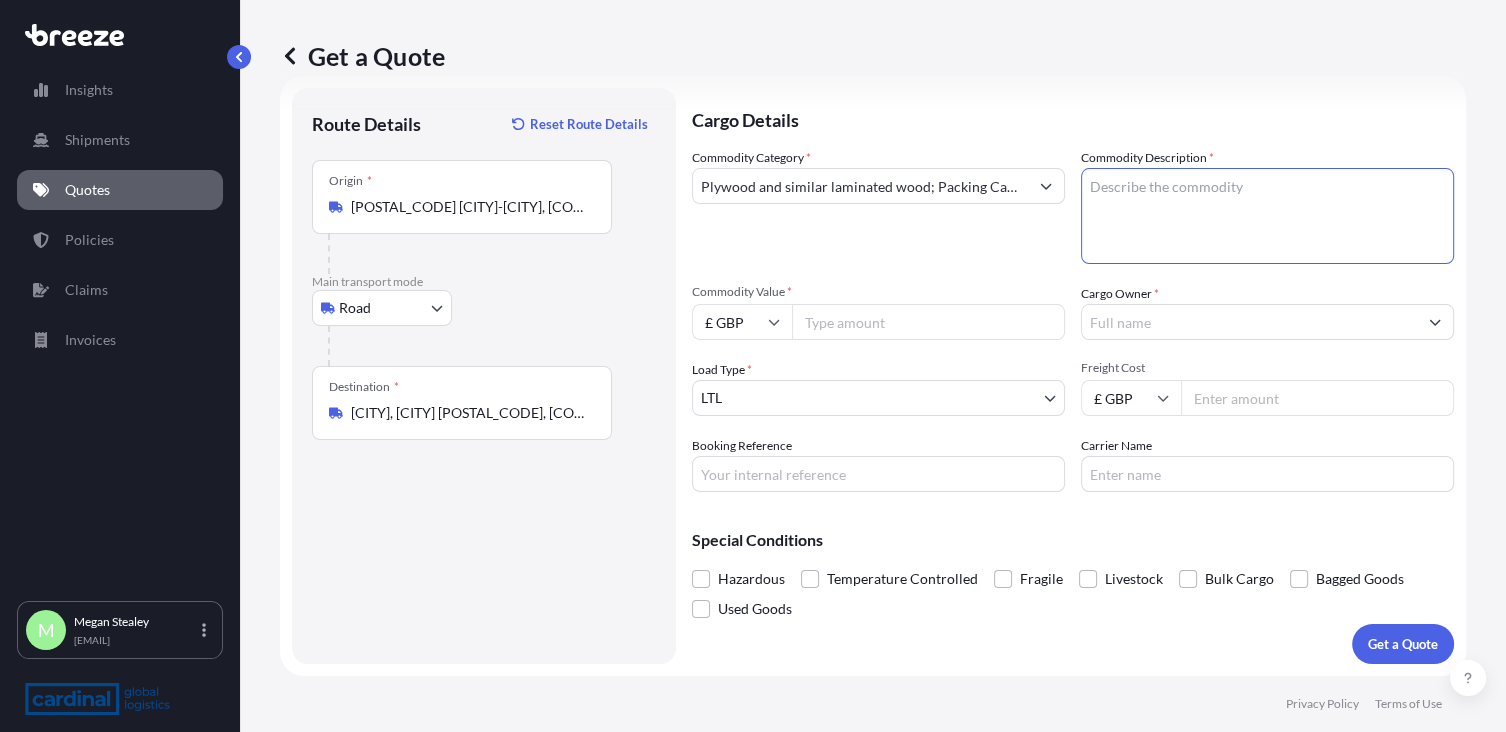 paste on "[PHONE]" 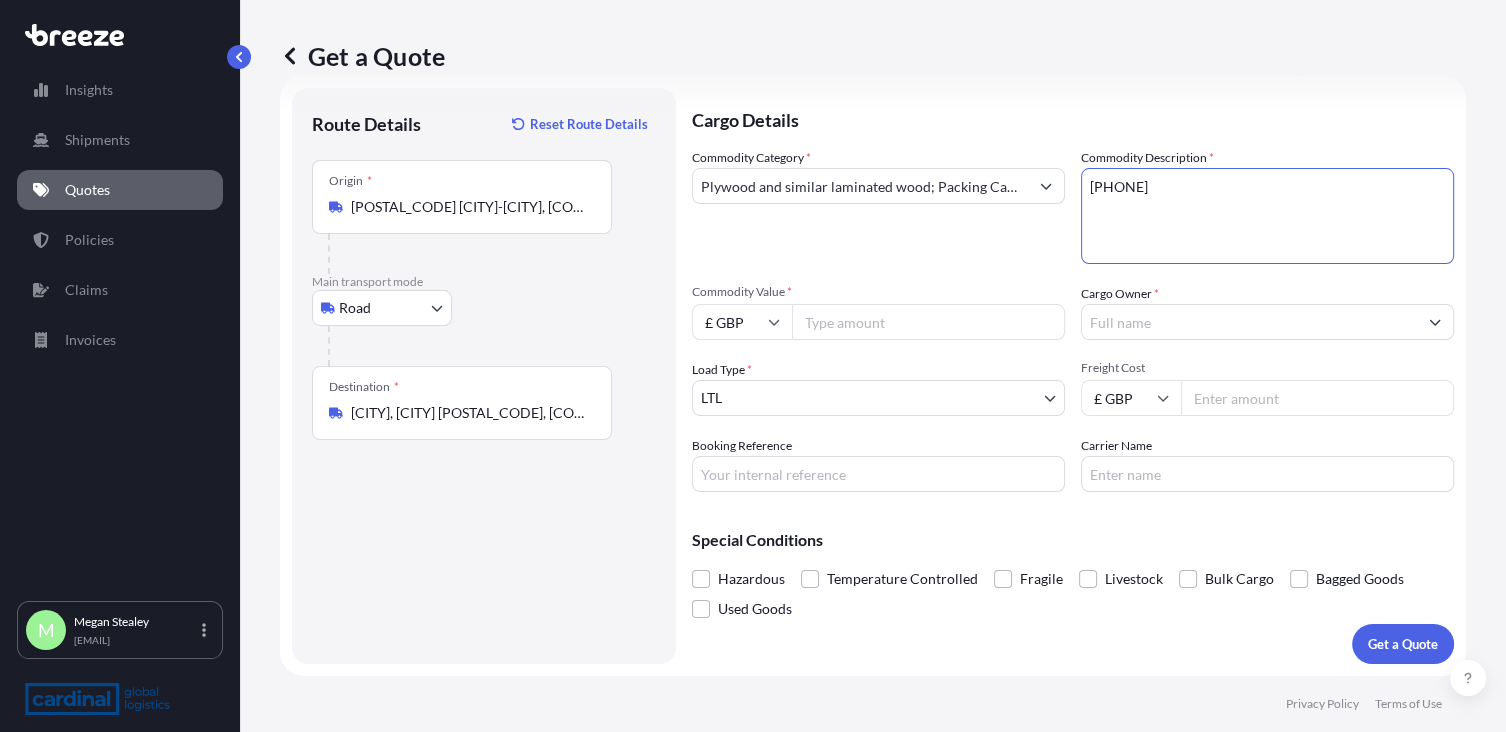 drag, startPoint x: 1215, startPoint y: 203, endPoint x: 1056, endPoint y: 196, distance: 159.154 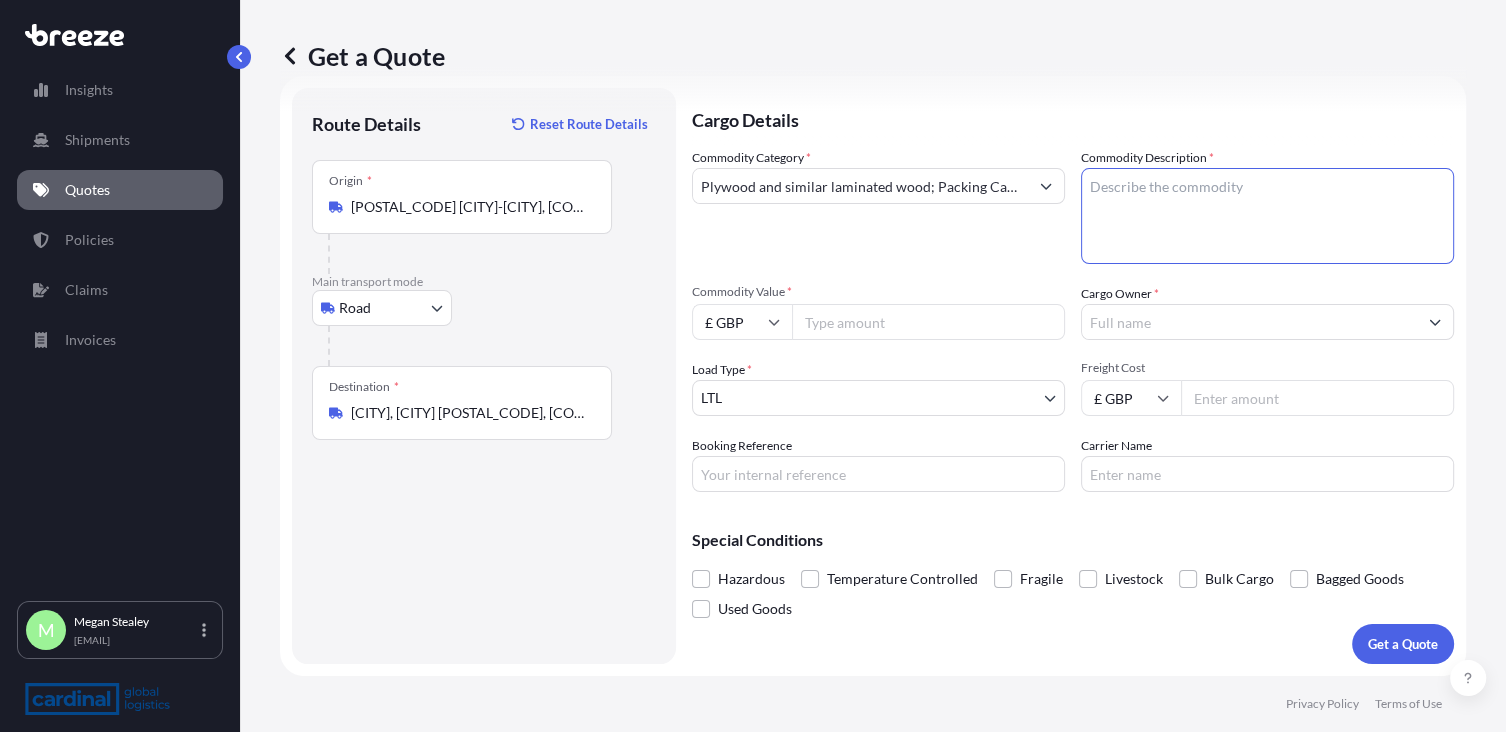 click on "Commodity Description *" at bounding box center [1267, 216] 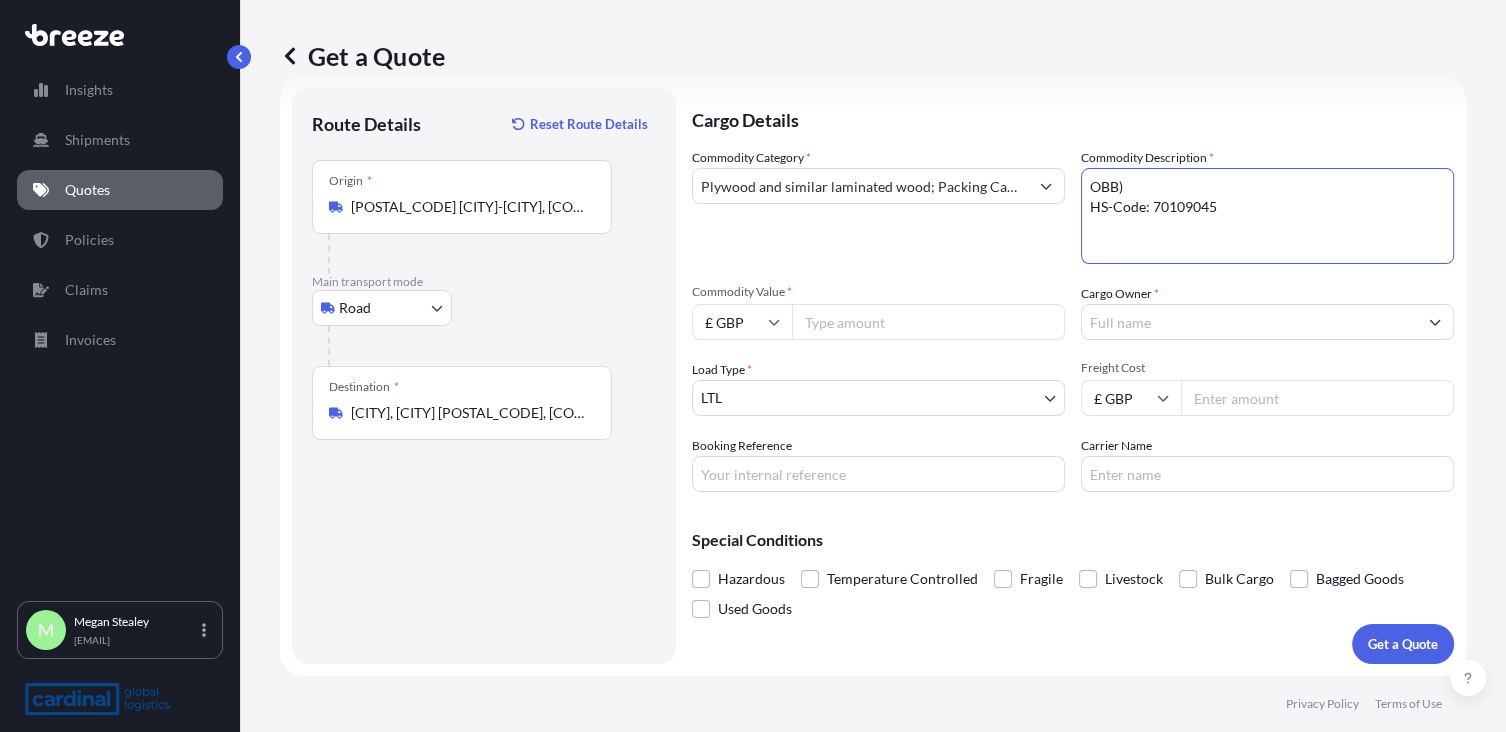 drag, startPoint x: 1132, startPoint y: 190, endPoint x: 1039, endPoint y: 190, distance: 93 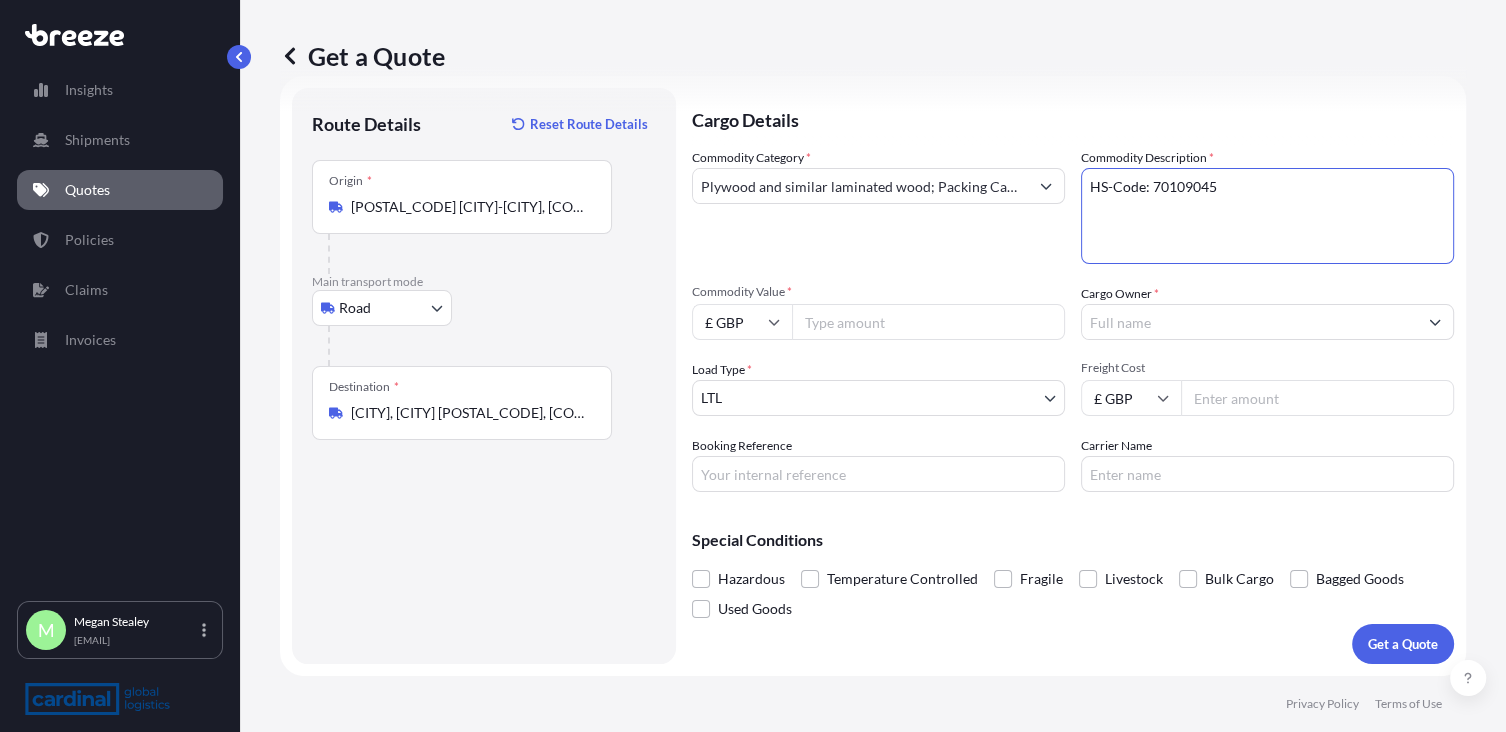 type on "HS-Code: 70109045" 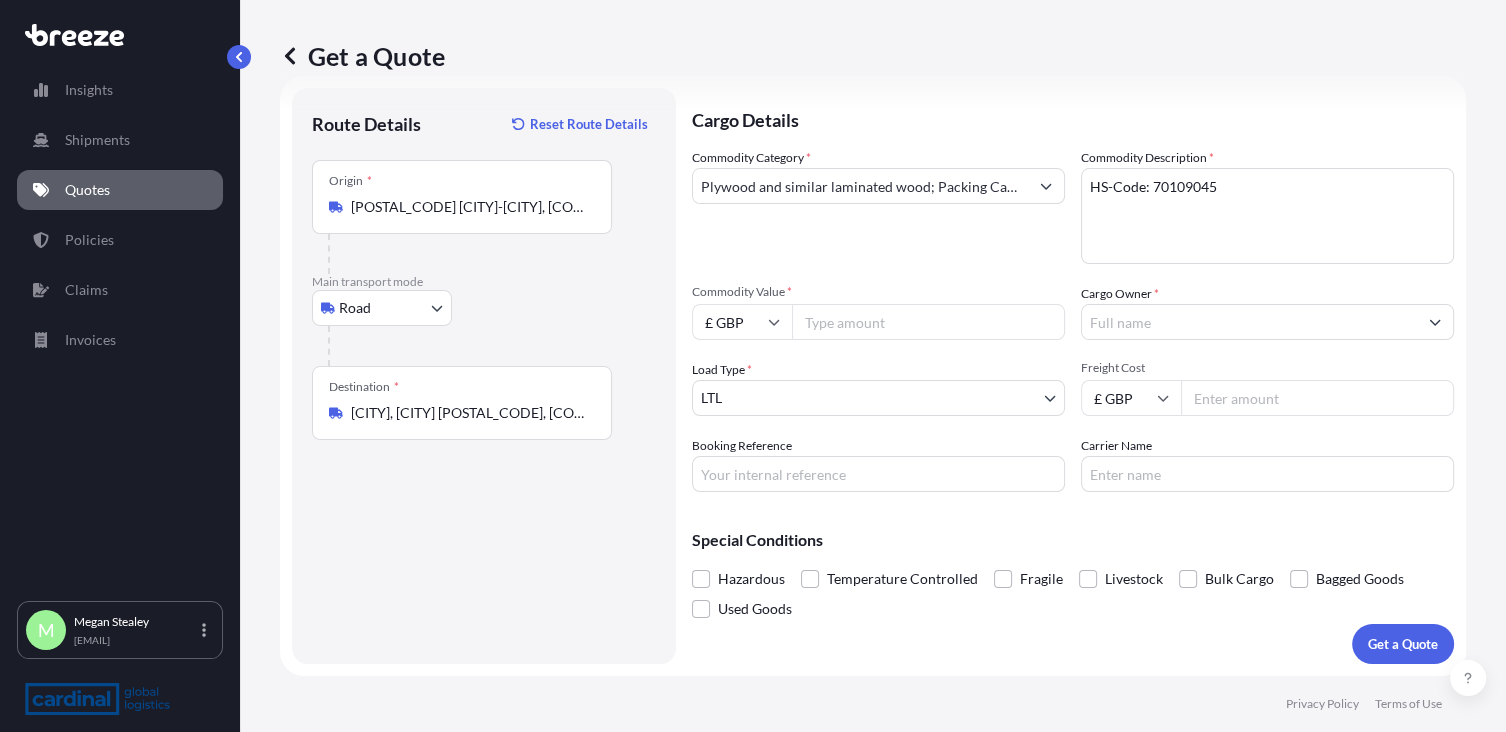 click on "Commodity Value   *" at bounding box center [928, 322] 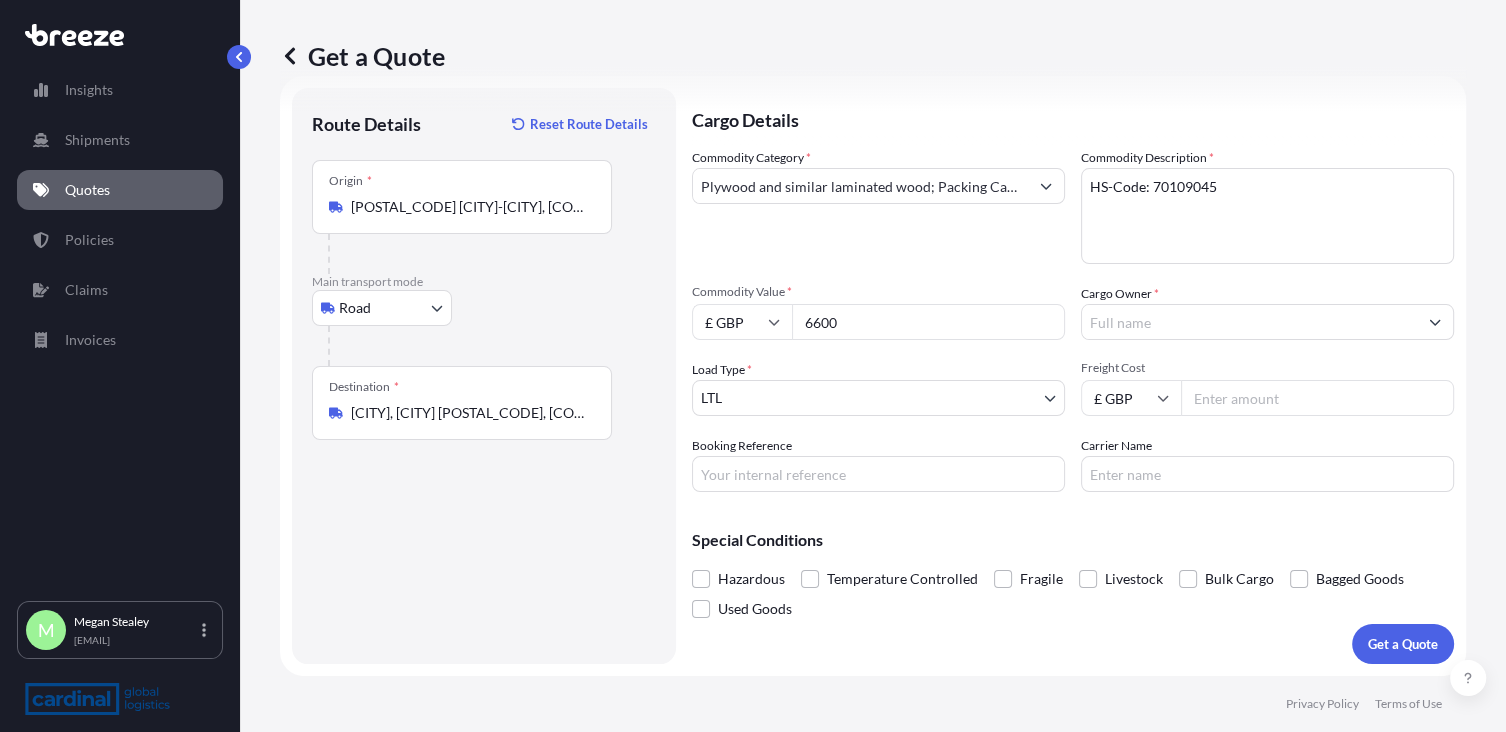 type on "6600" 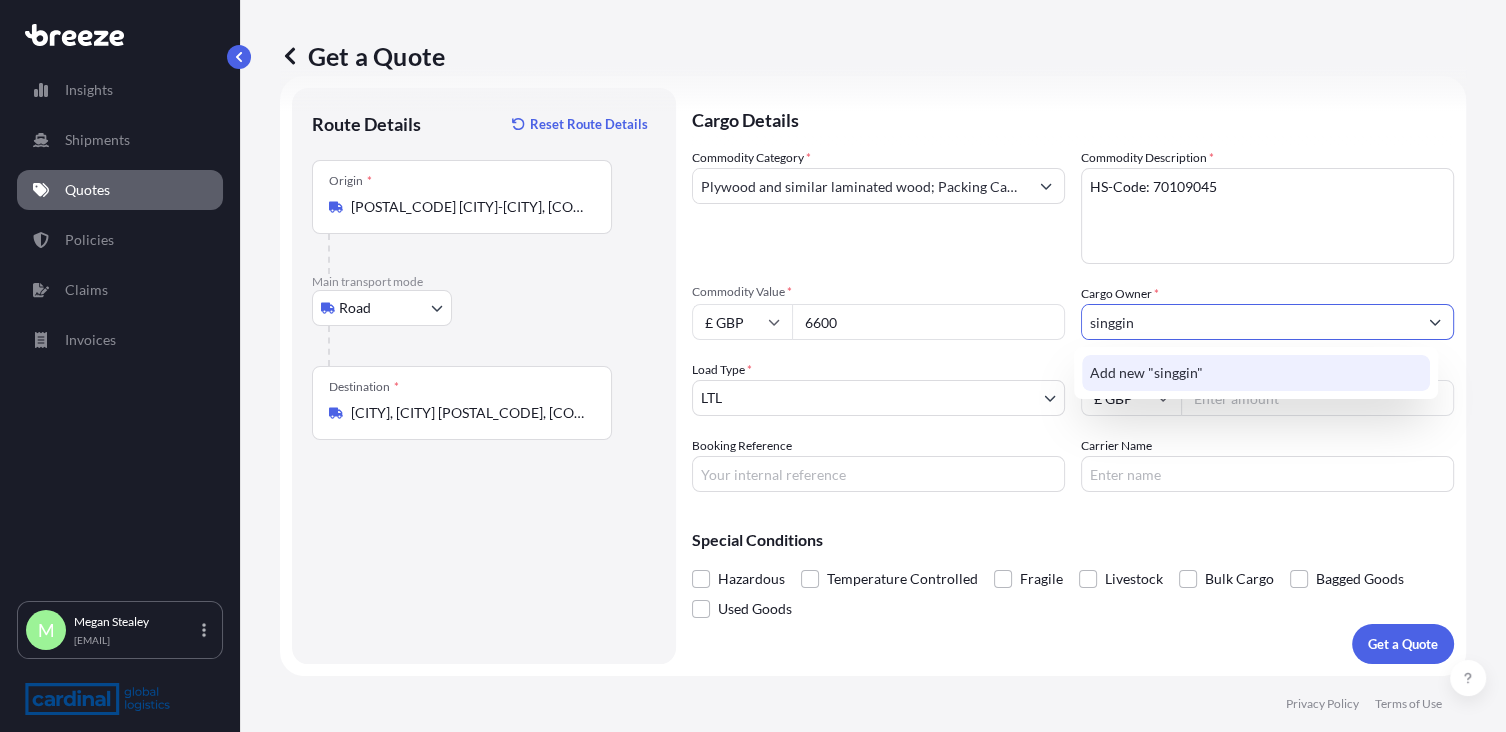 click on "Add new "singgin"" at bounding box center [1256, 373] 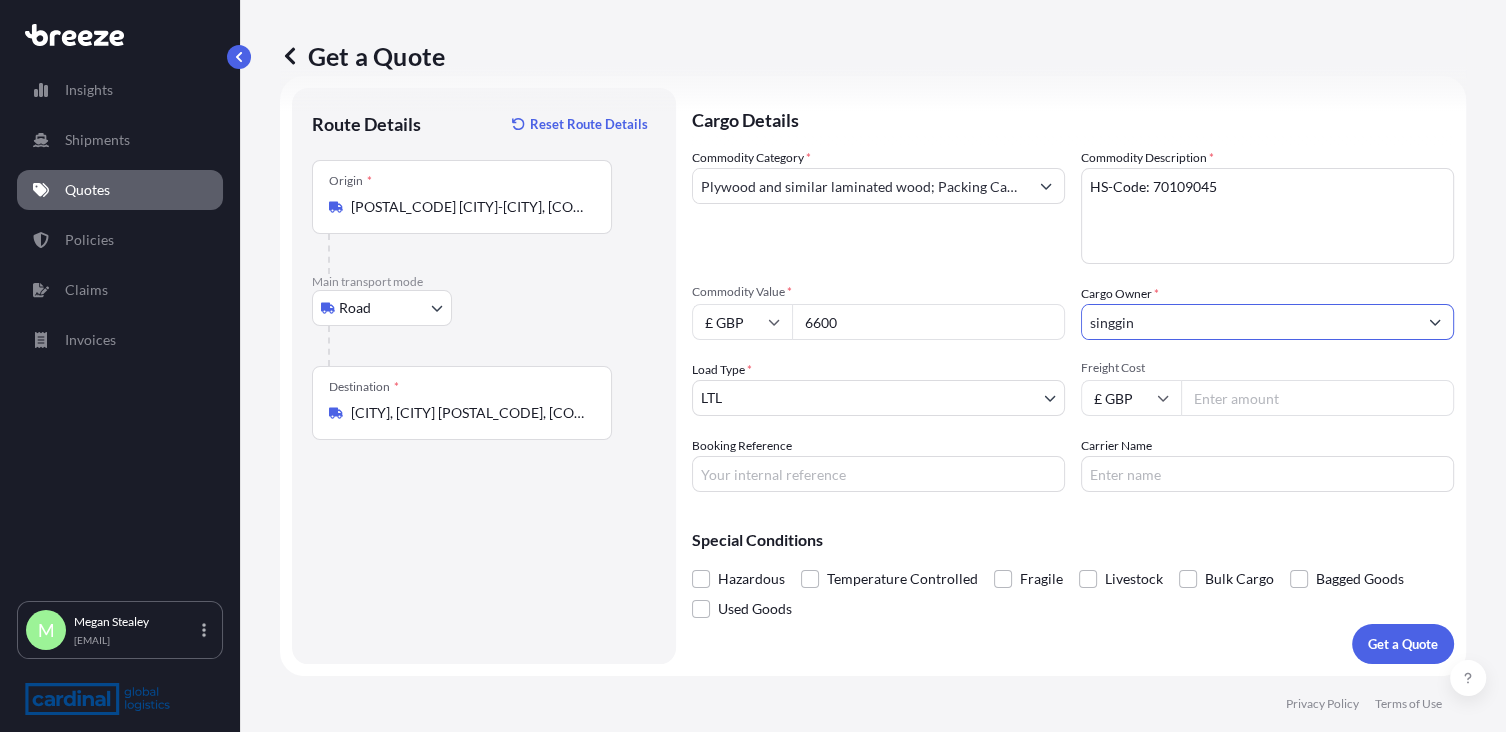 type on "singgin" 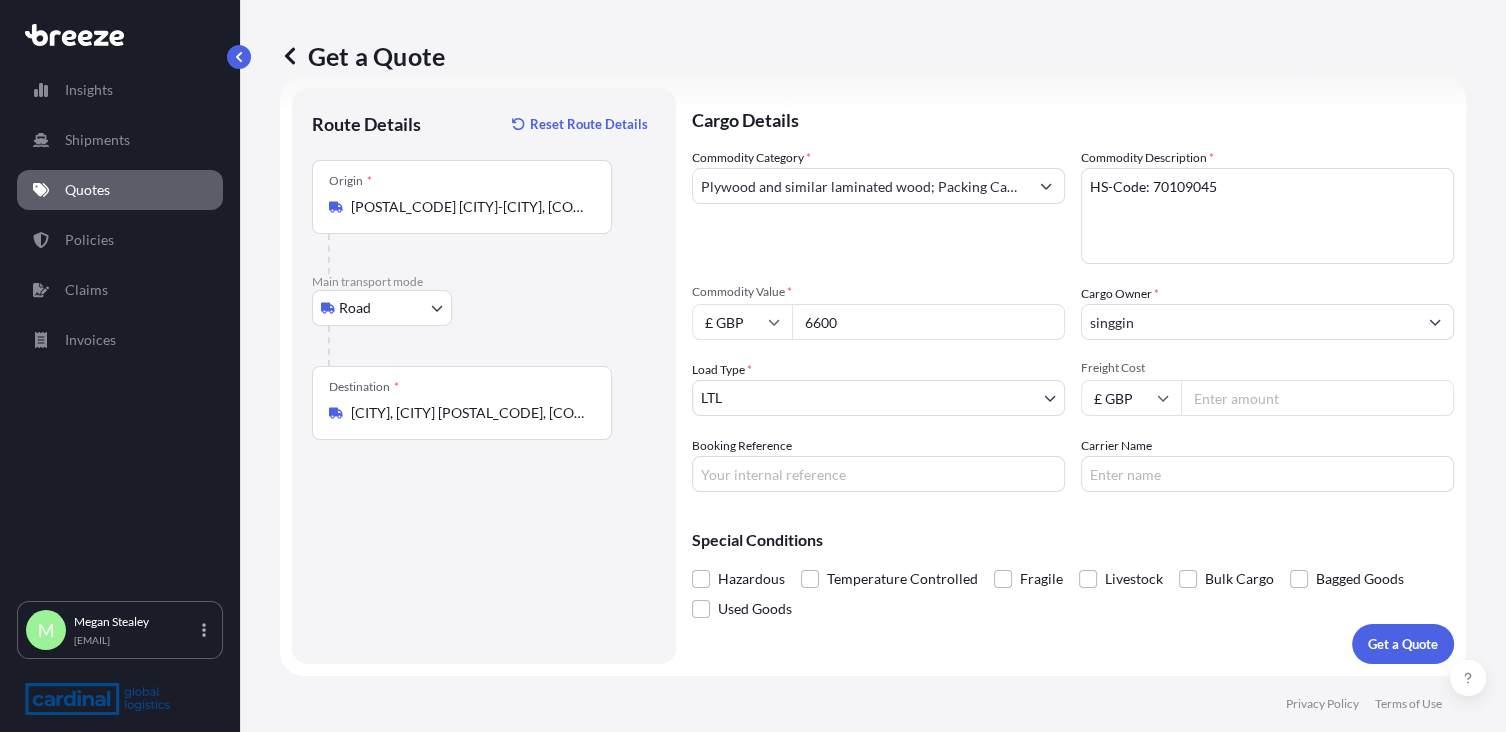 click on "Freight Cost" at bounding box center (1317, 398) 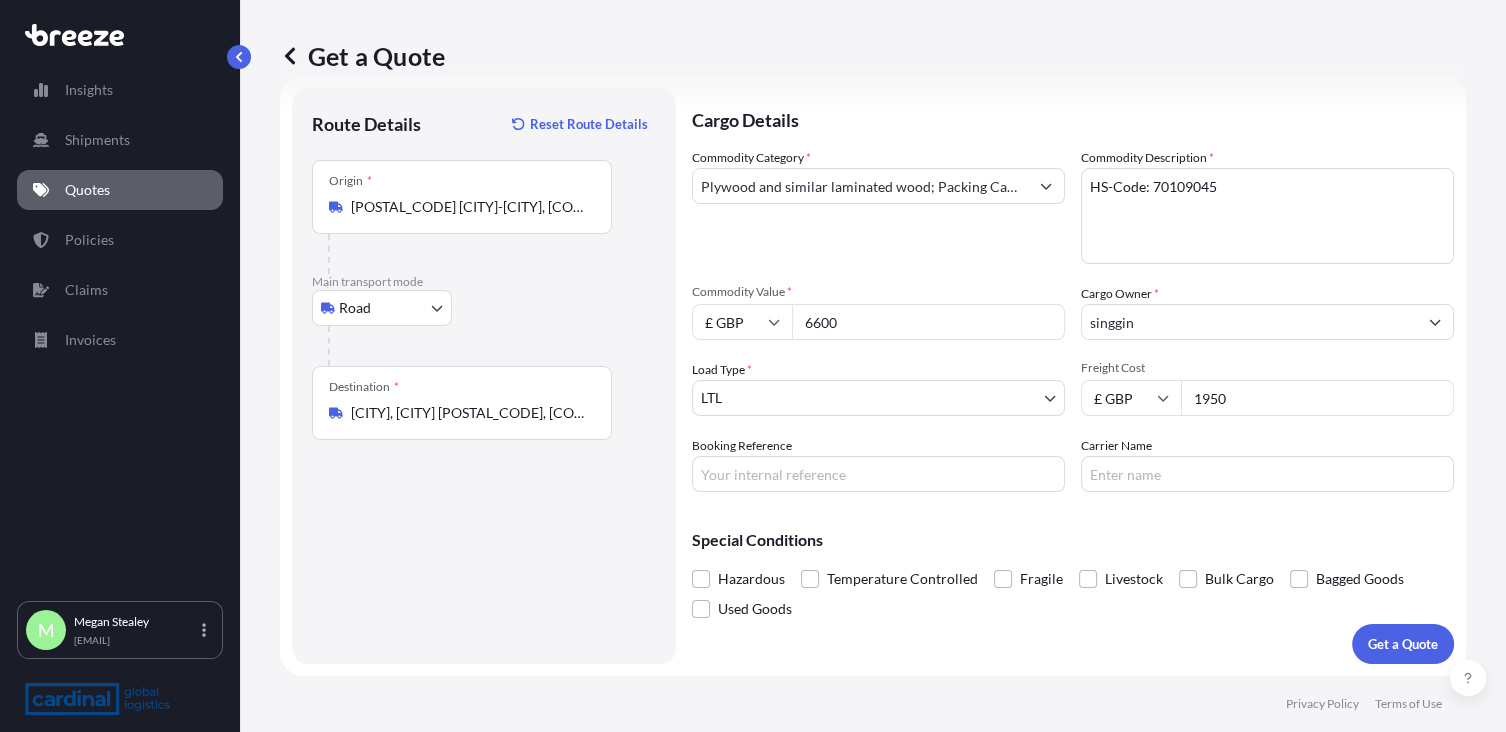 type on "1950" 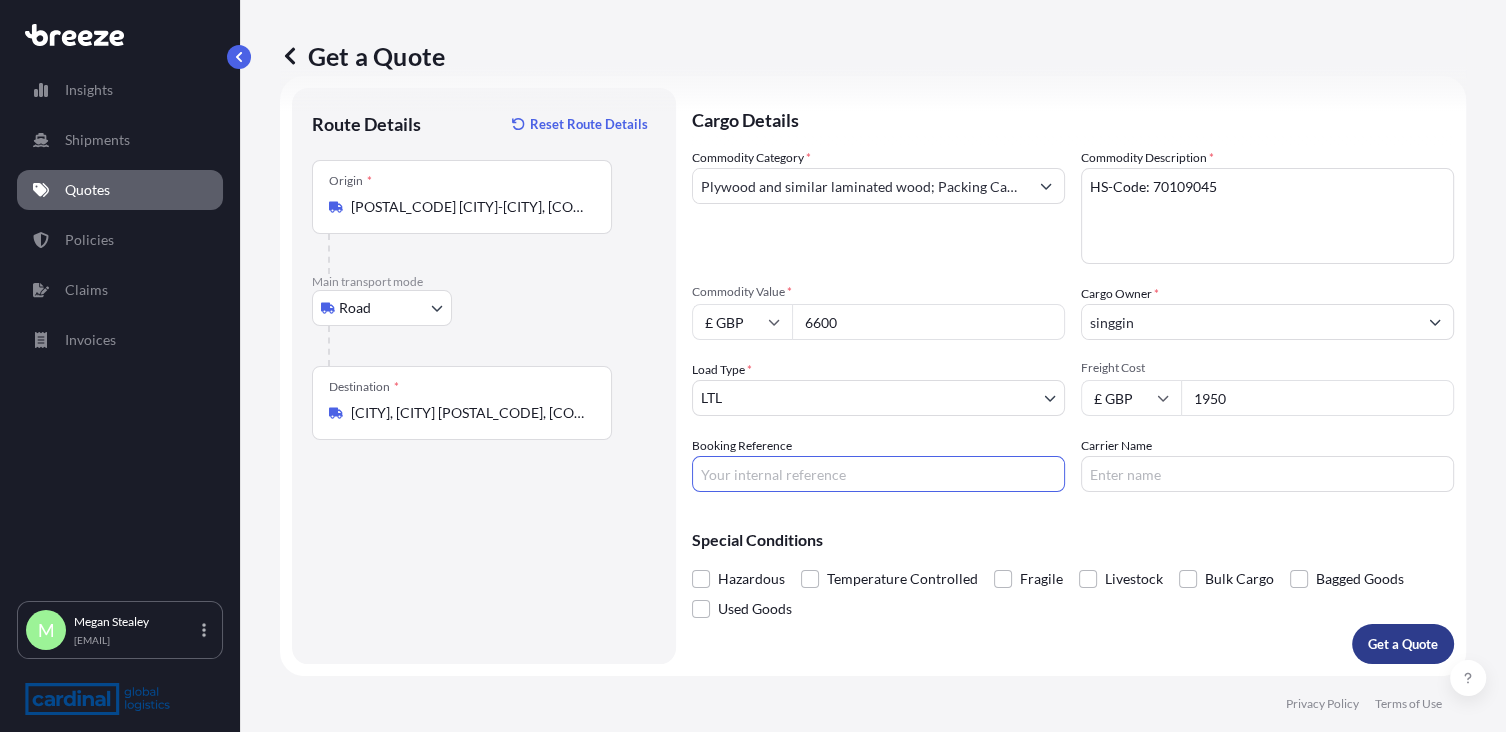 click on "Get a Quote" at bounding box center (1403, 644) 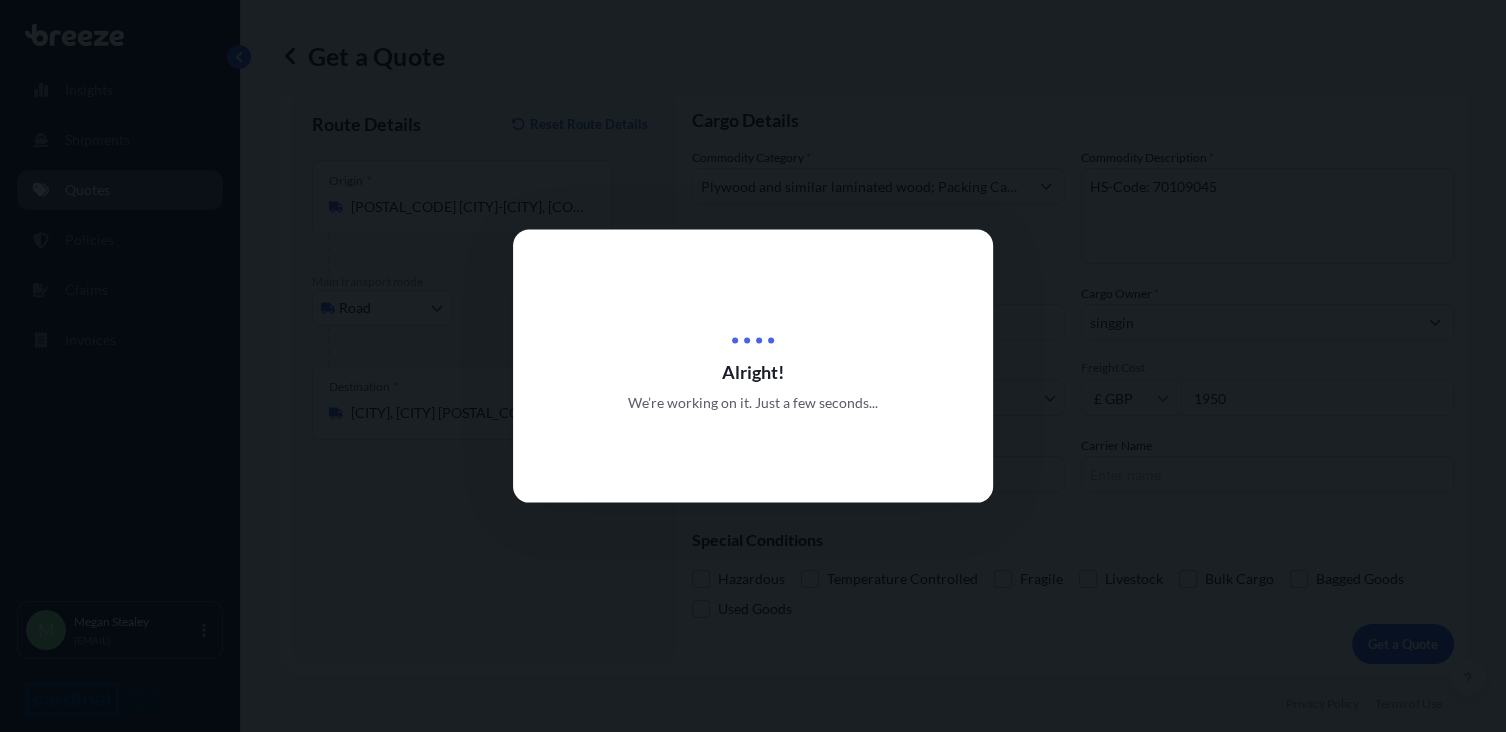 scroll, scrollTop: 0, scrollLeft: 0, axis: both 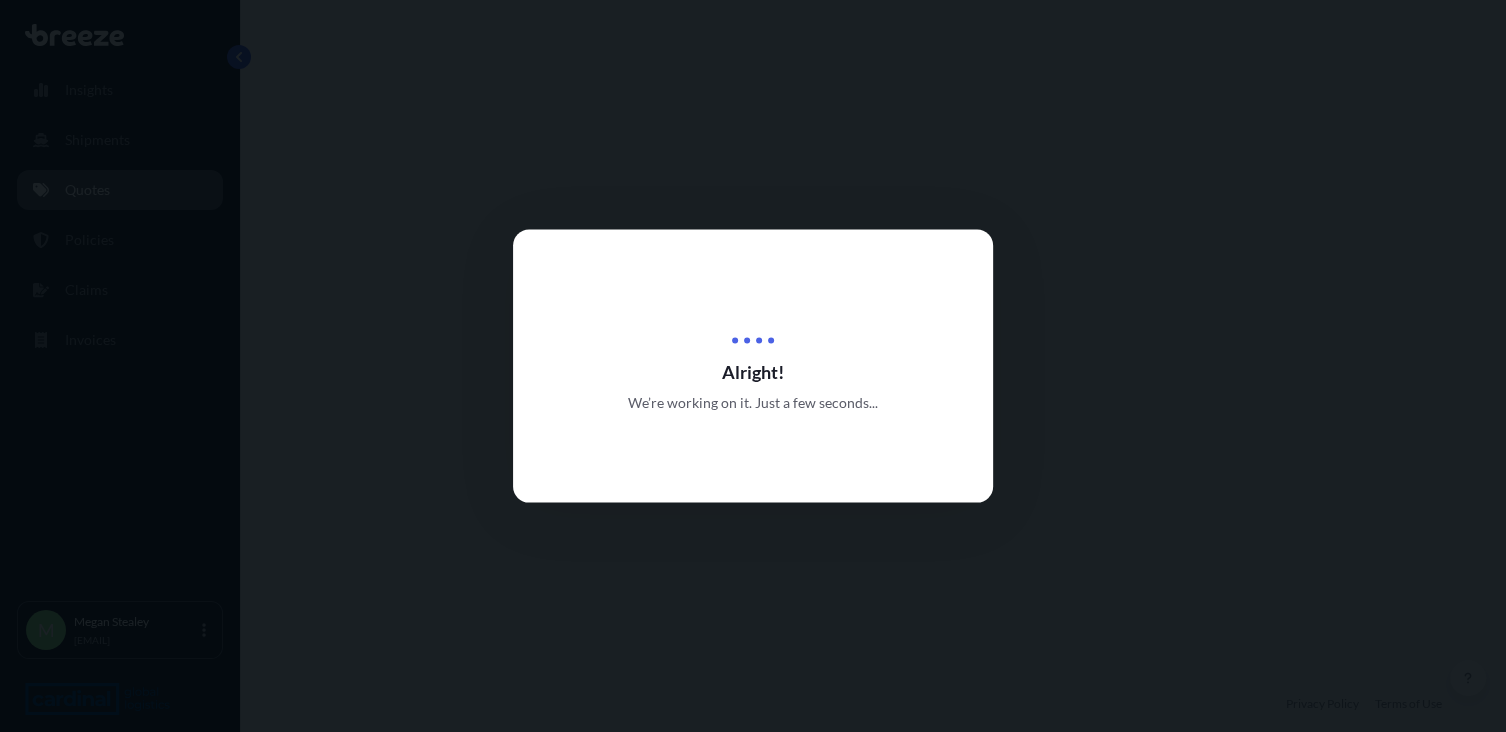 select on "Road" 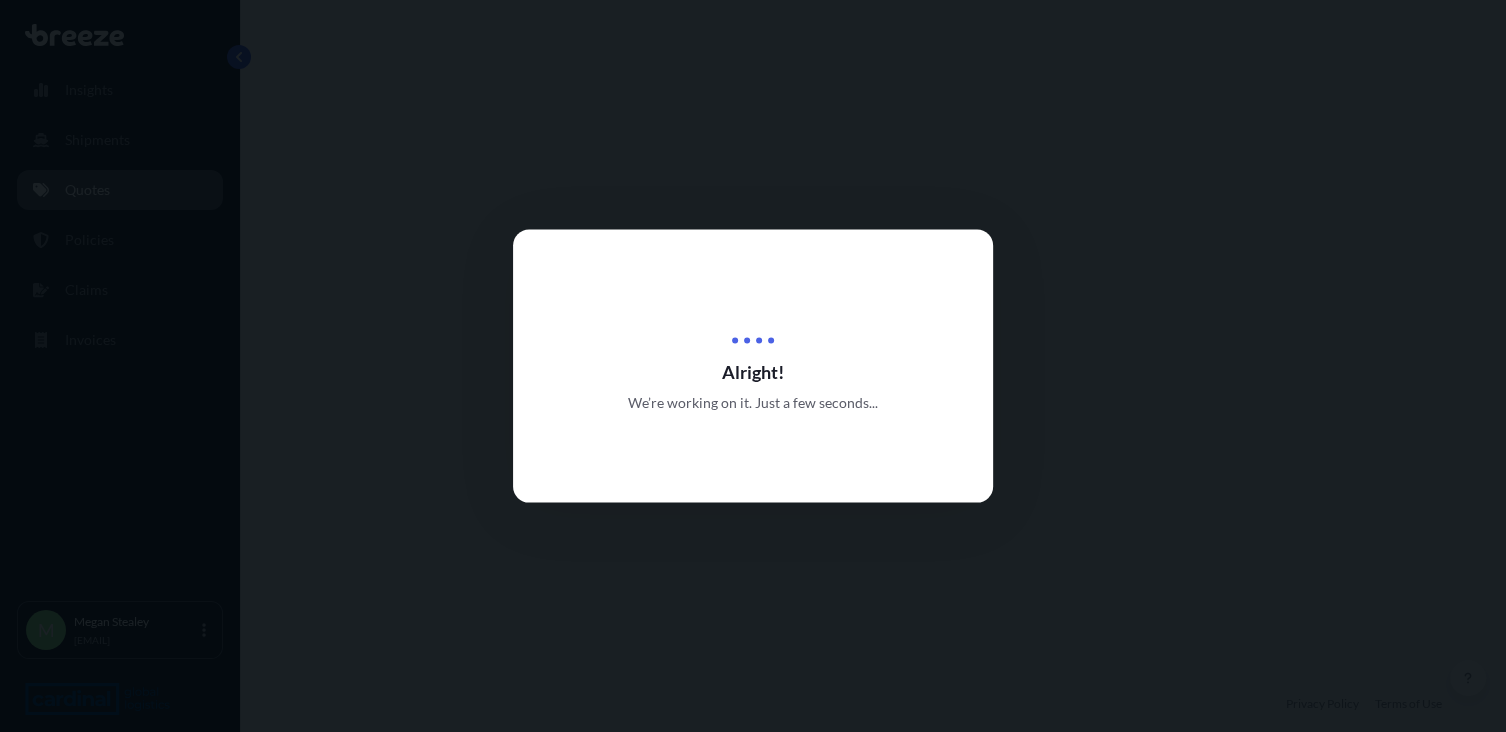 select on "1" 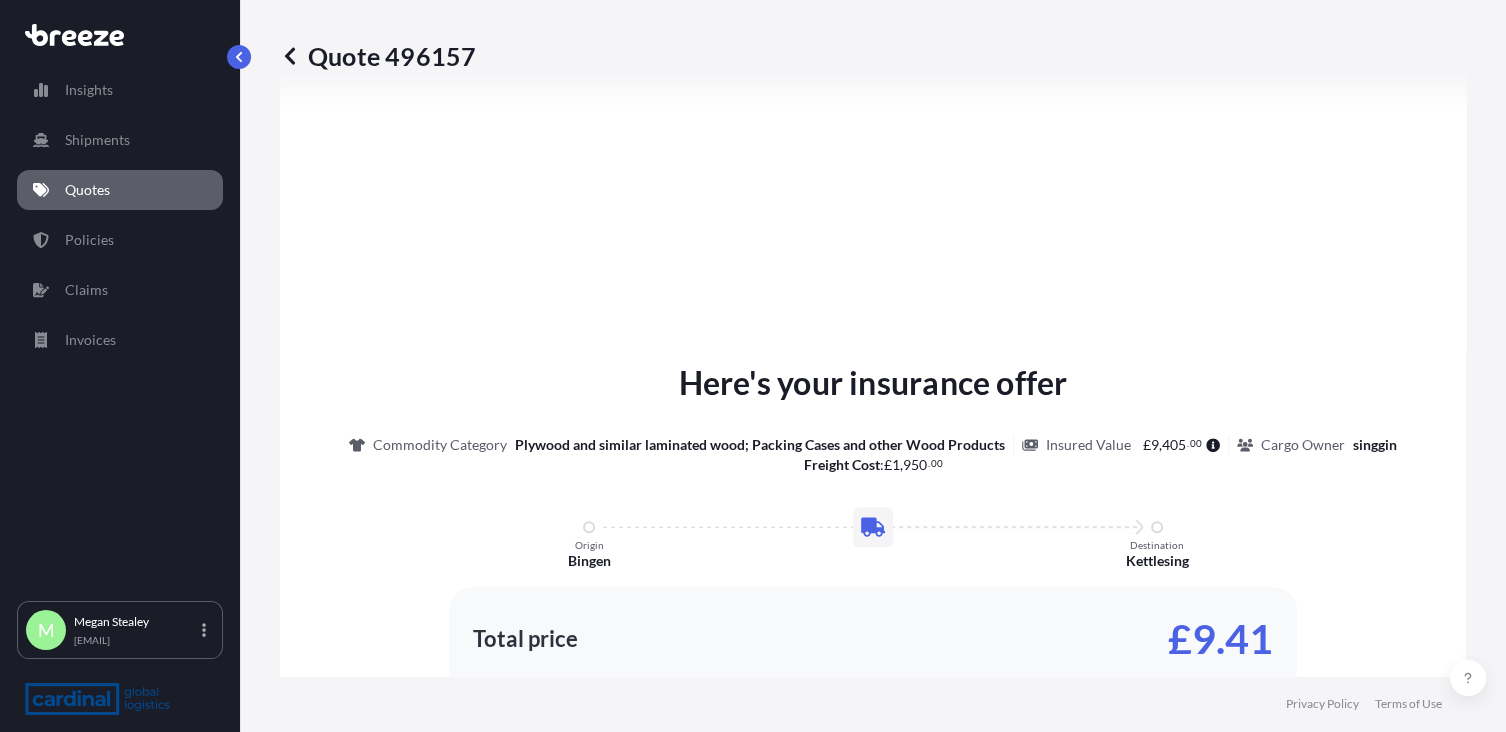 scroll, scrollTop: 731, scrollLeft: 0, axis: vertical 